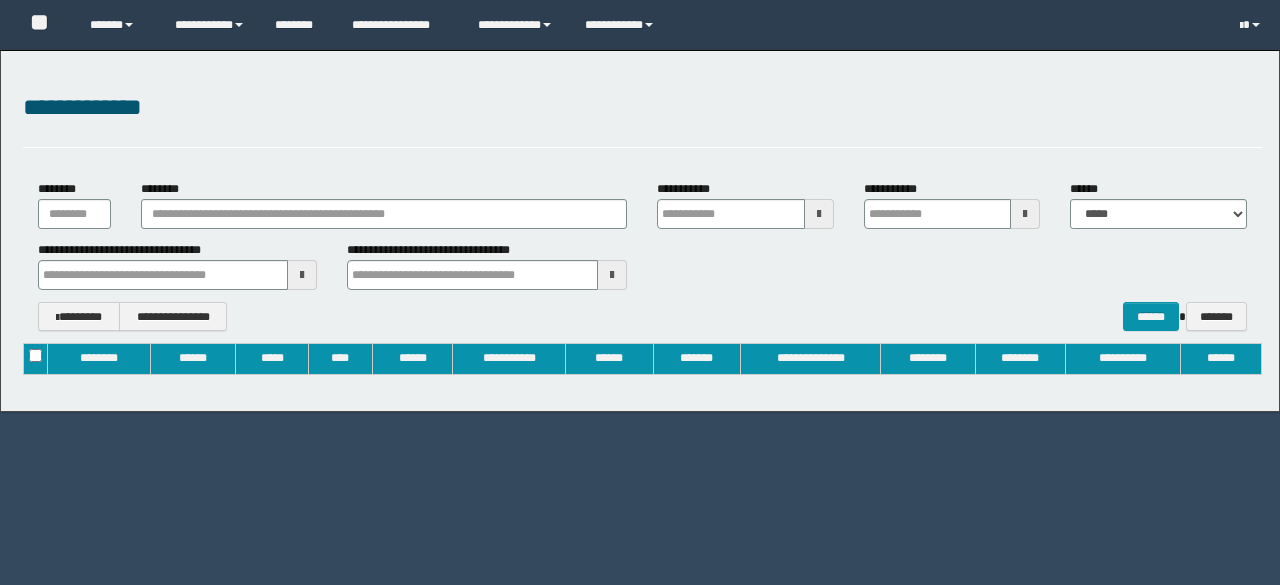 click on "********" at bounding box center (163, 189) 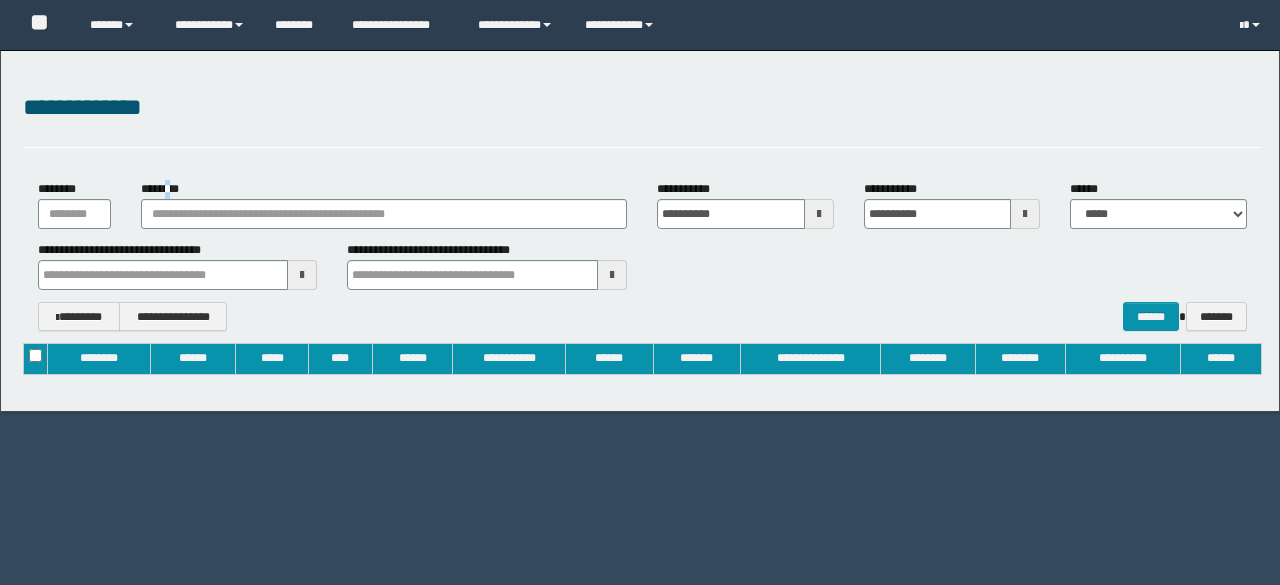 scroll, scrollTop: 0, scrollLeft: 0, axis: both 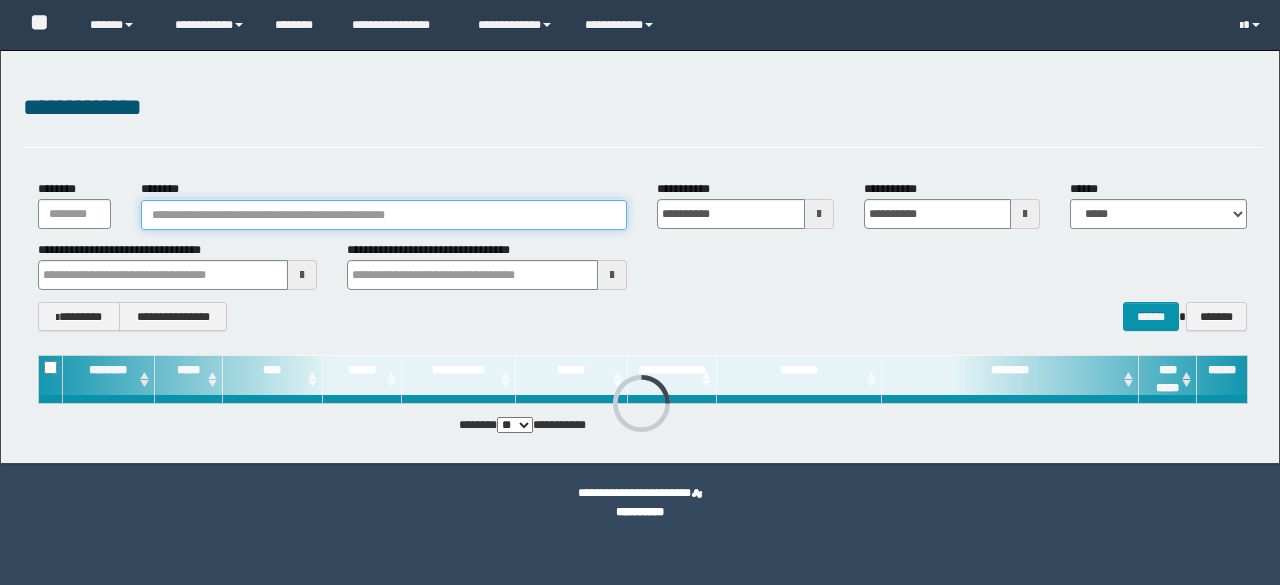 click on "********" at bounding box center [384, 215] 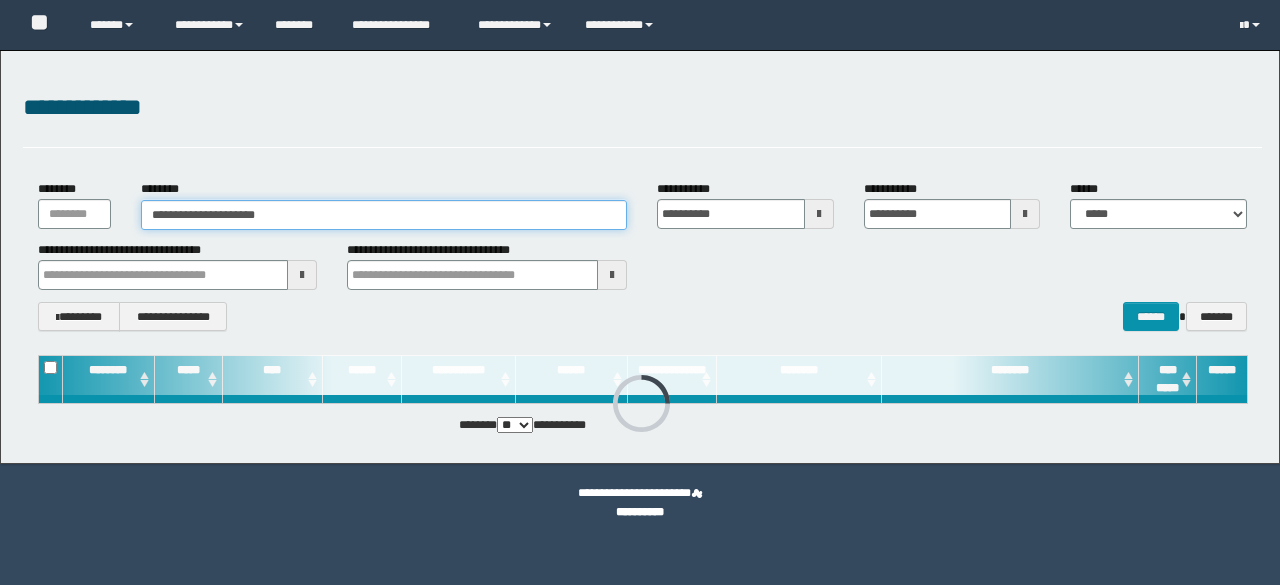 type on "**********" 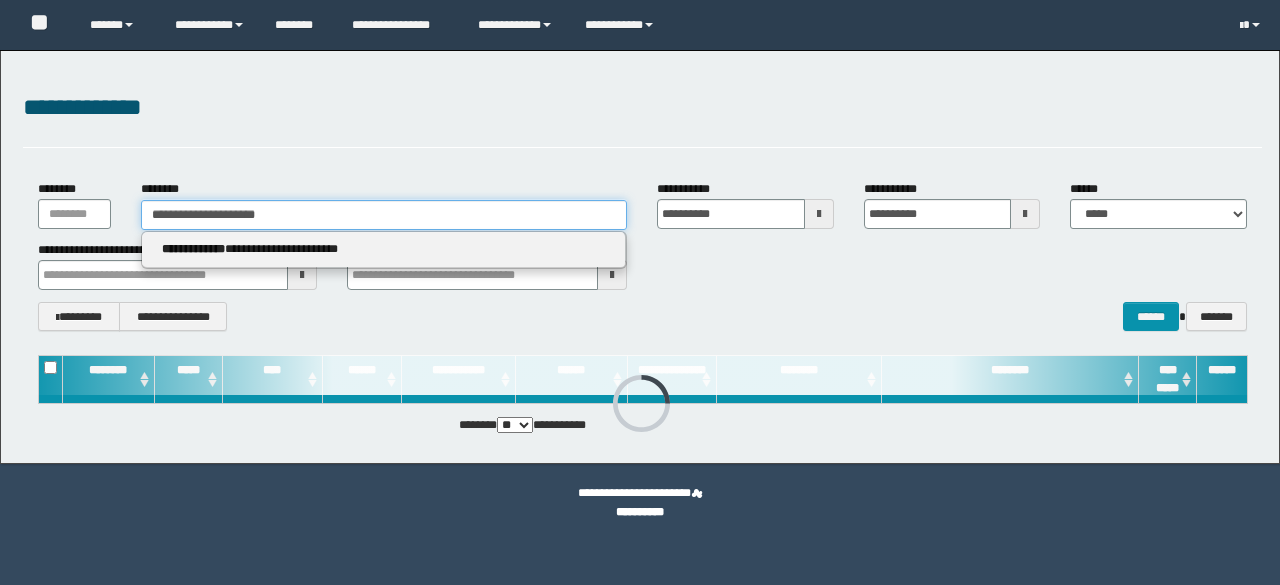 type 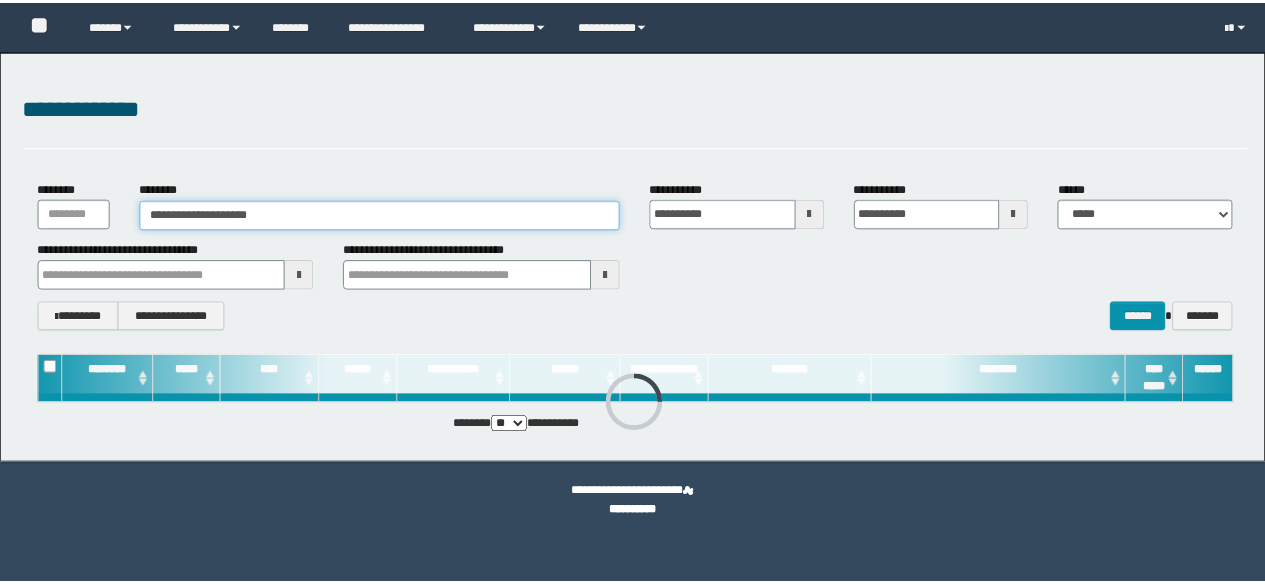 scroll, scrollTop: 0, scrollLeft: 0, axis: both 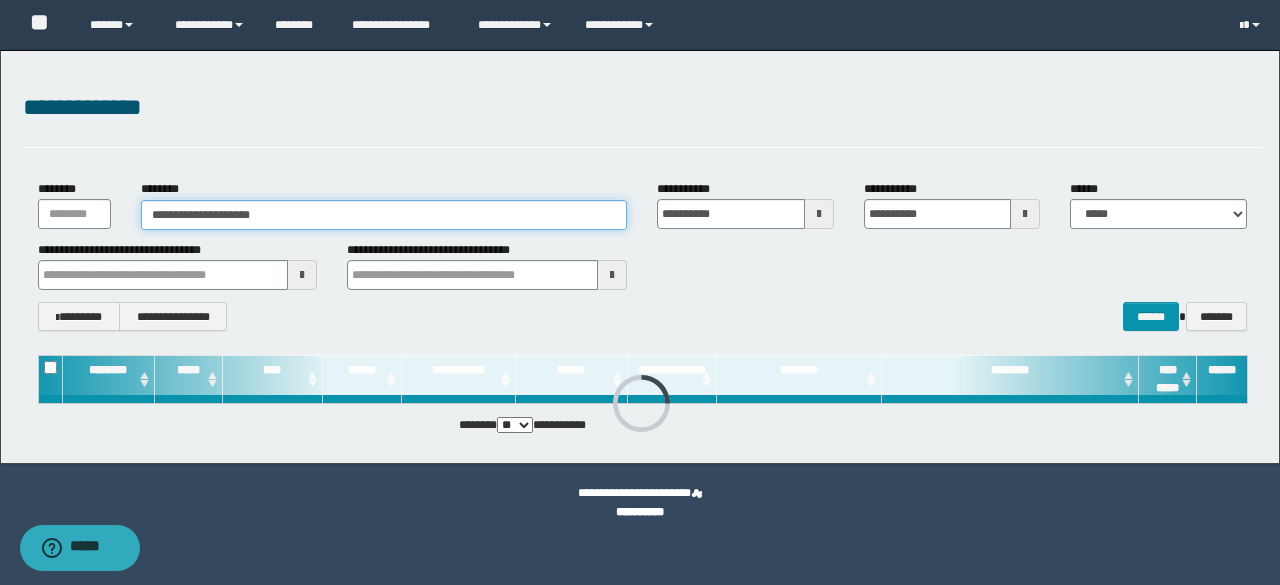 click on "**********" at bounding box center (384, 215) 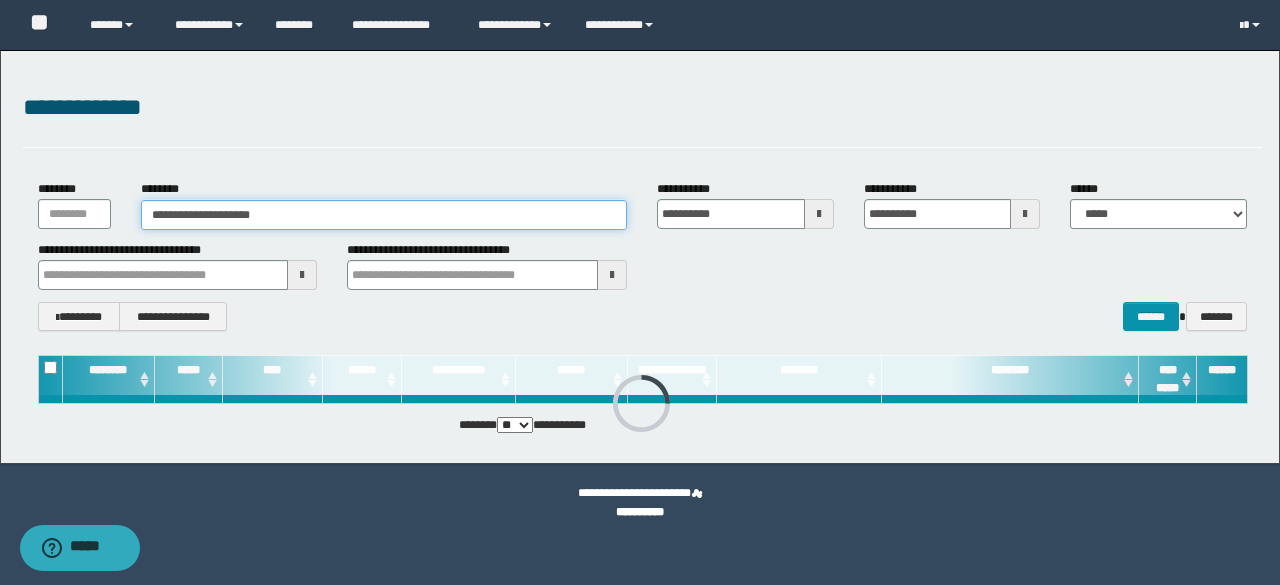 type on "**********" 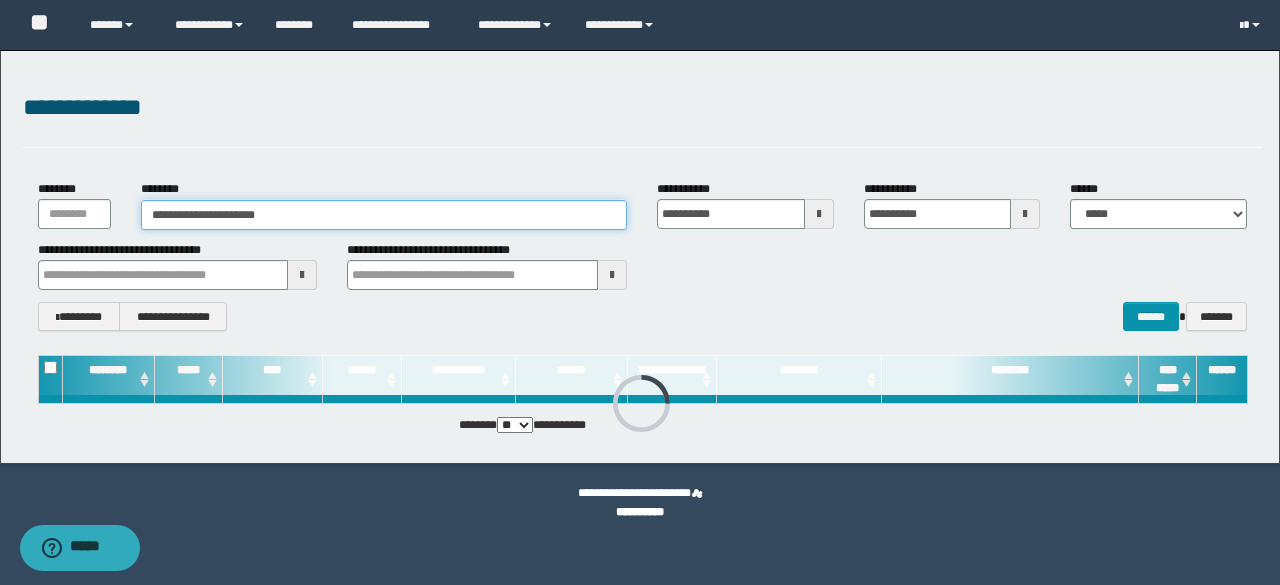 type on "**********" 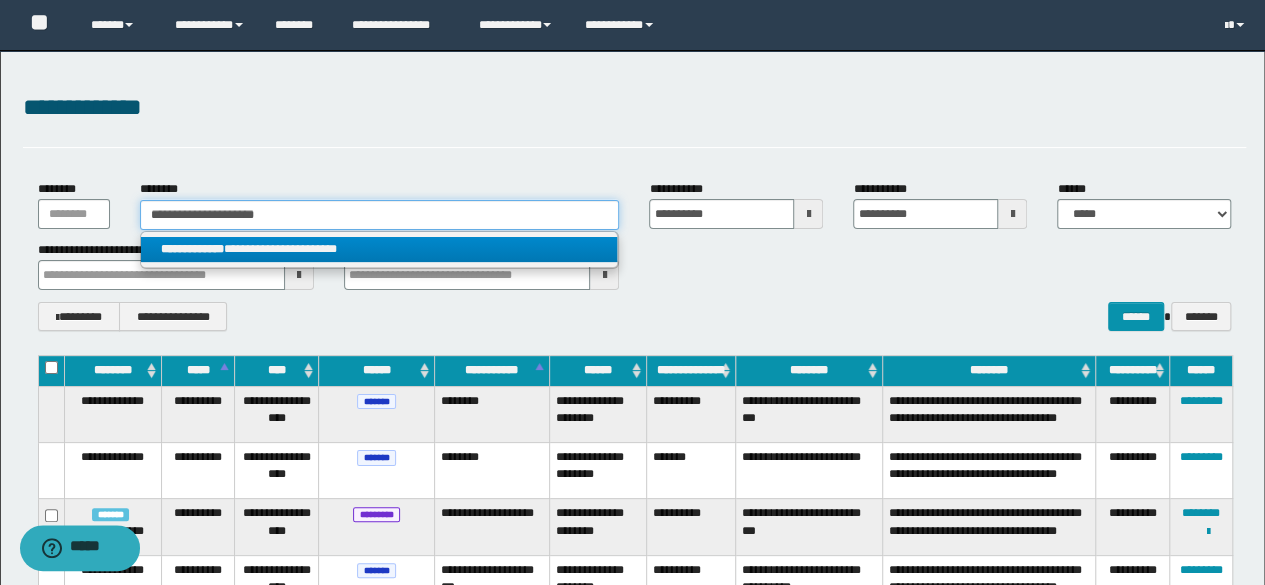 type on "**********" 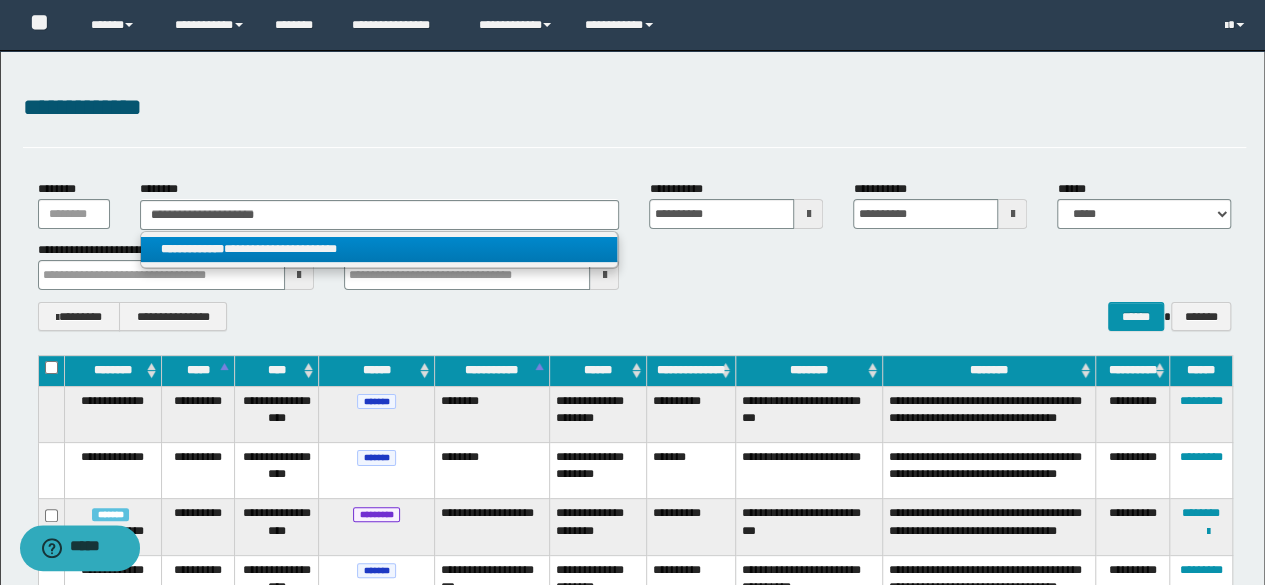 click on "**********" at bounding box center [379, 249] 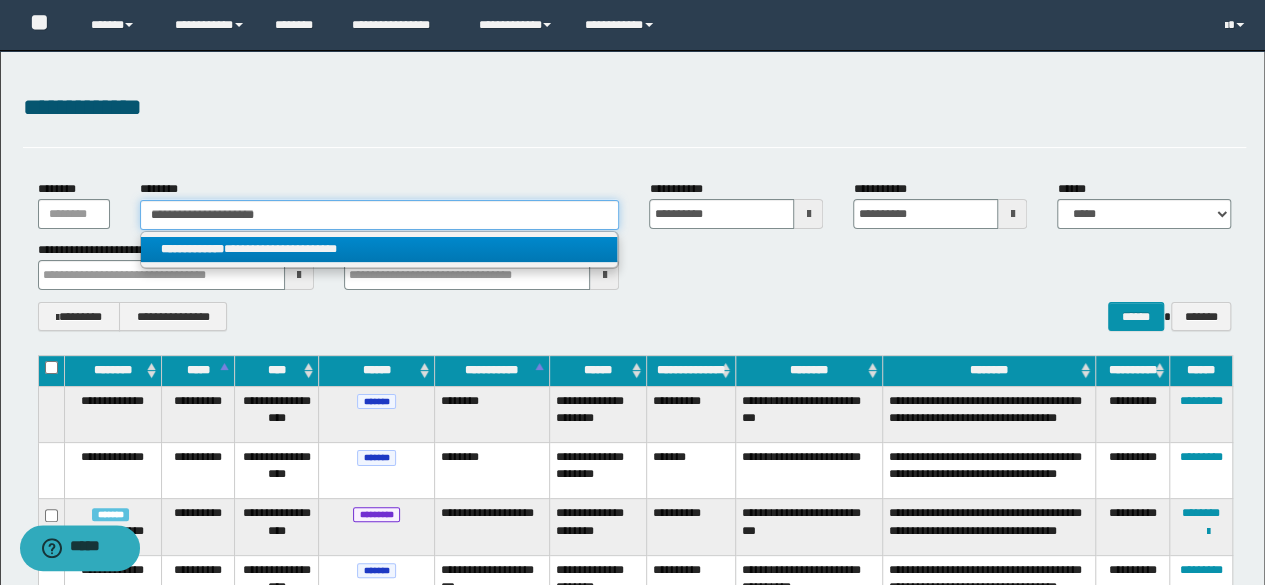 type 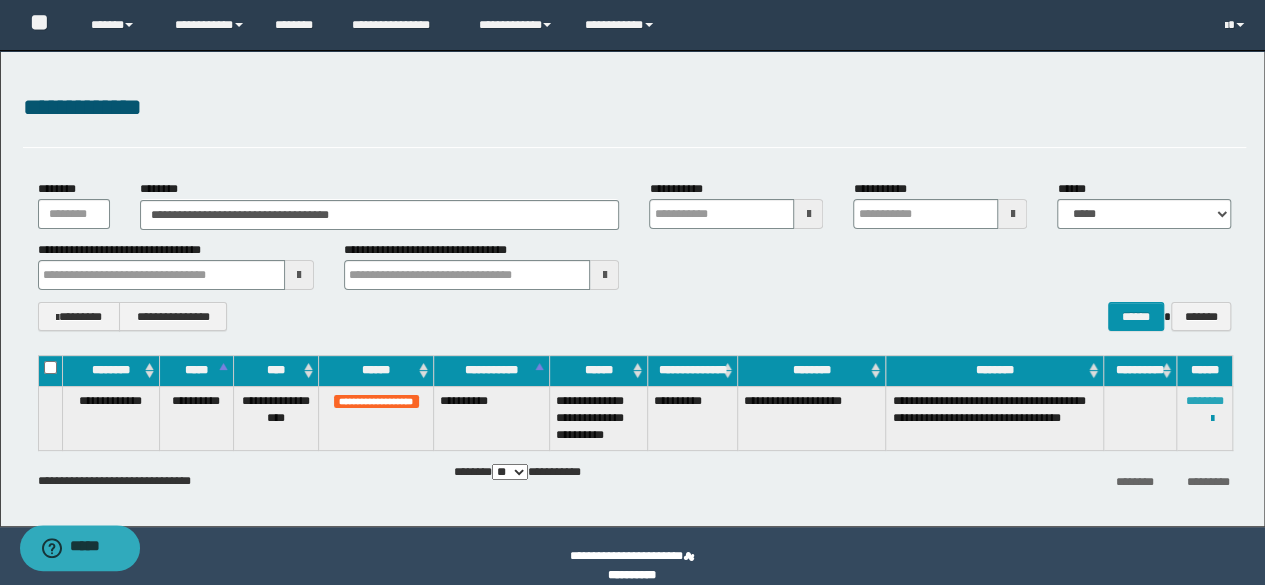 click on "********" at bounding box center (1205, 401) 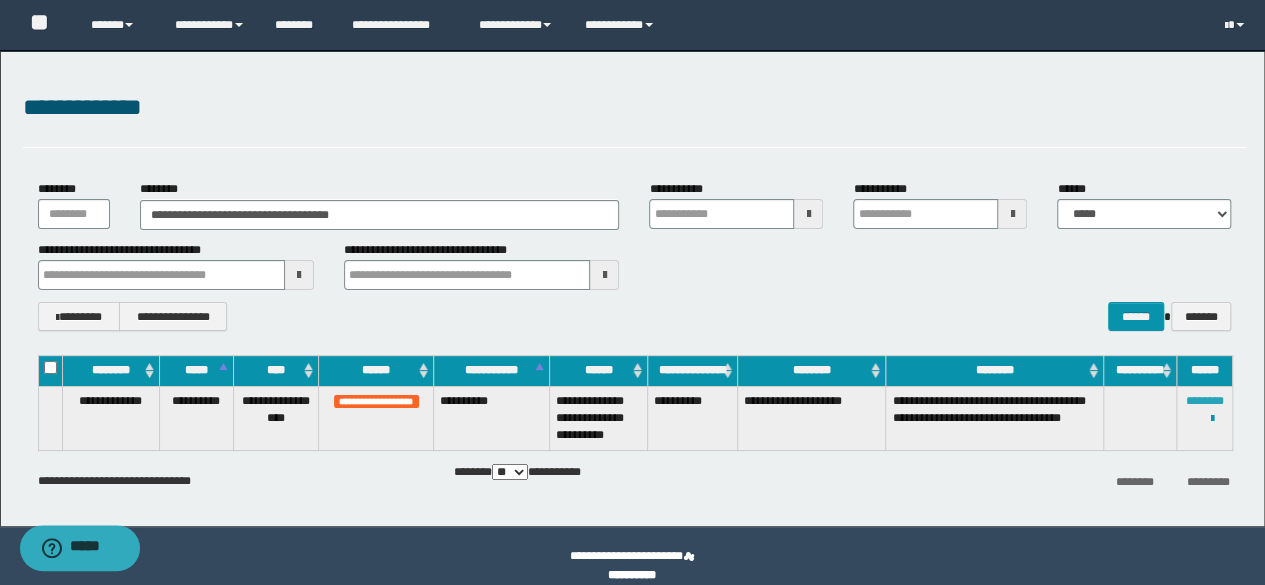 type 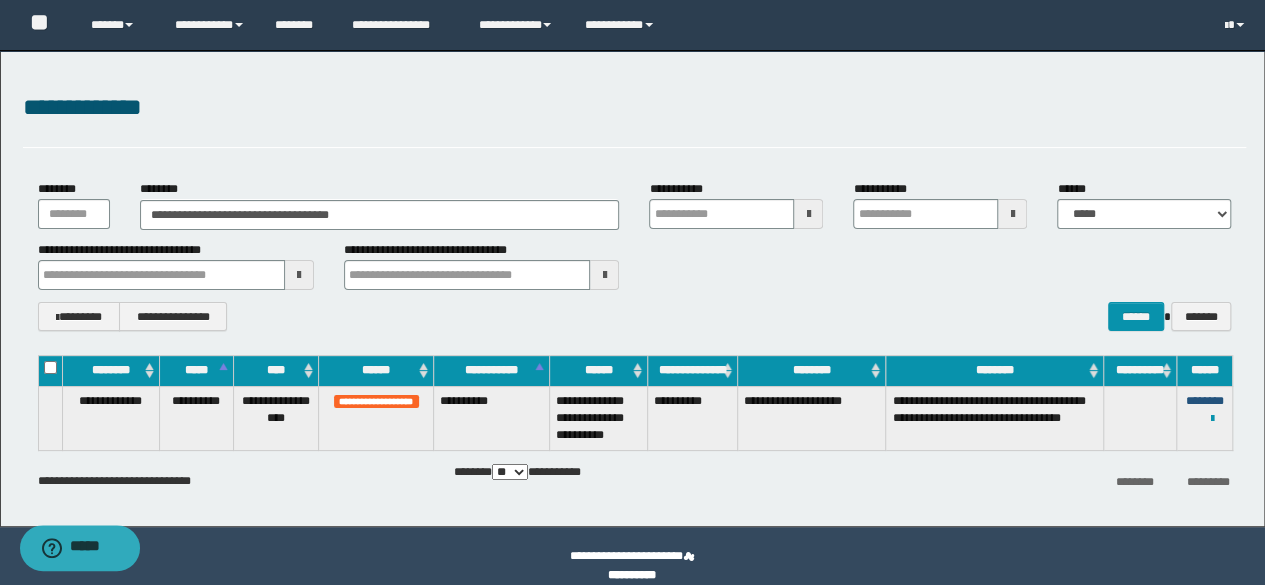 type 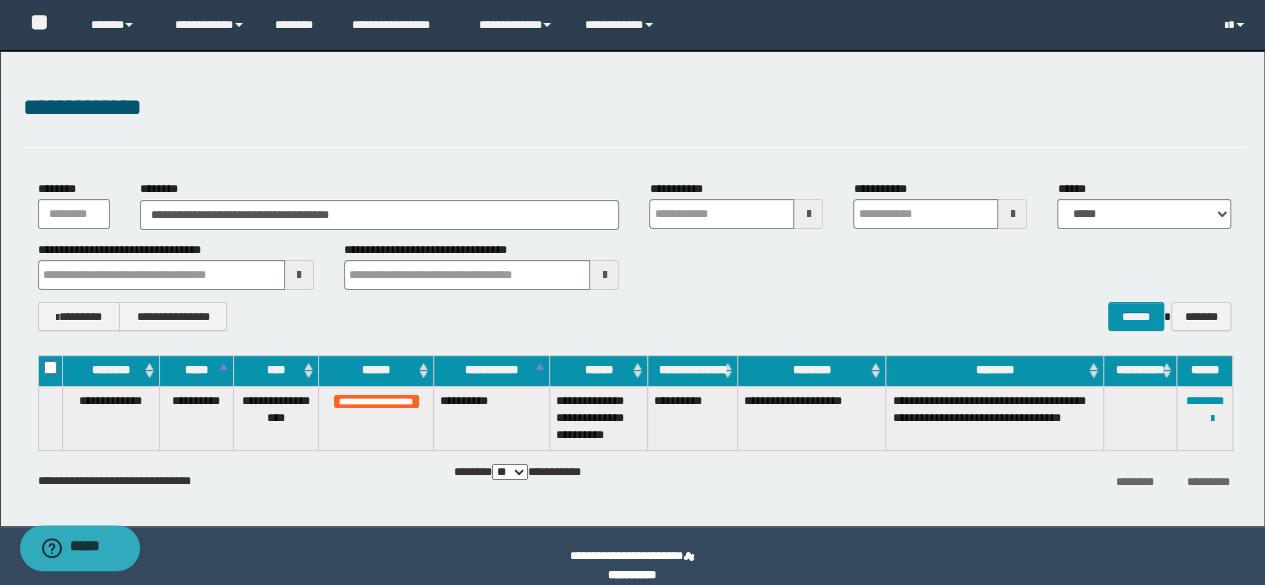 click on "**********" at bounding box center [632, 575] 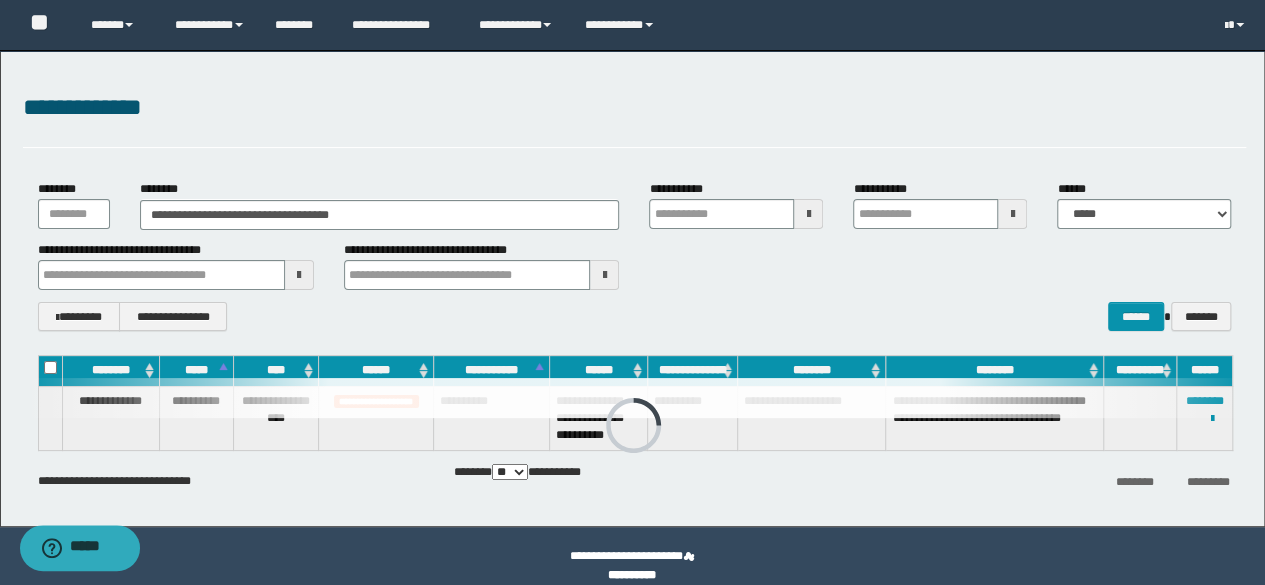 type 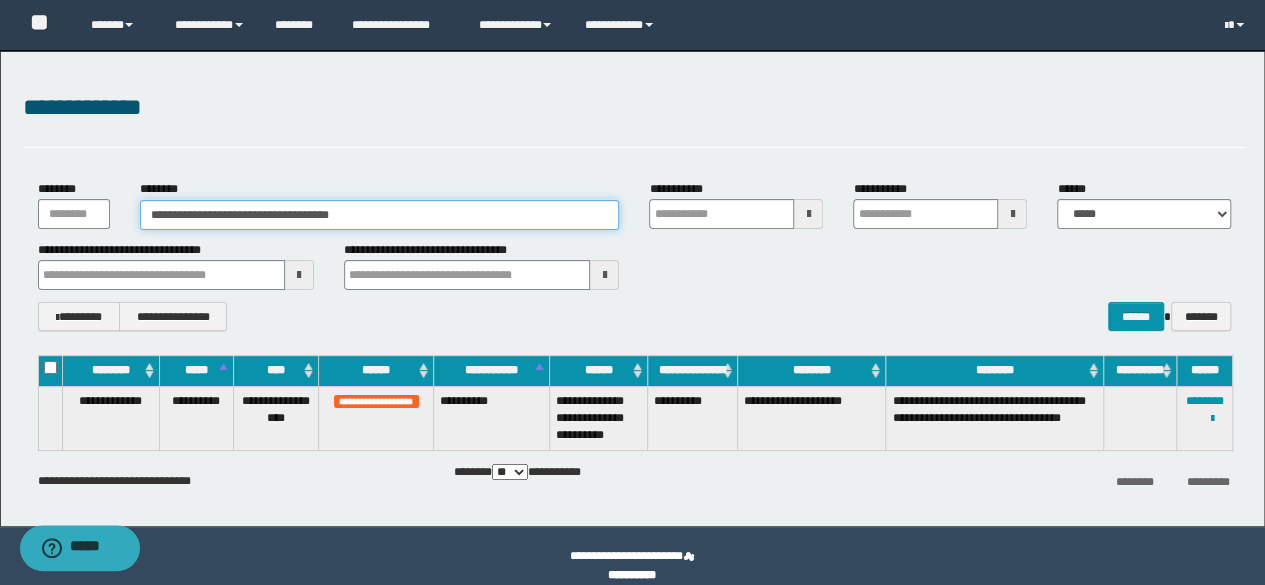 drag, startPoint x: 402, startPoint y: 215, endPoint x: 119, endPoint y: 221, distance: 283.0636 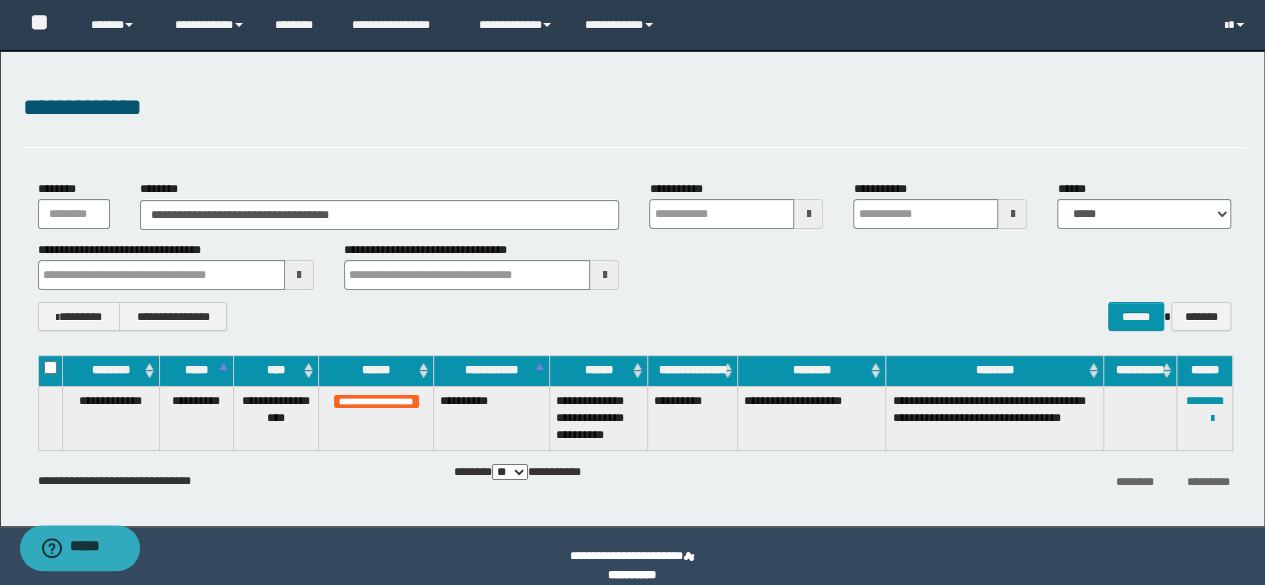 click on "**********" at bounding box center (380, 204) 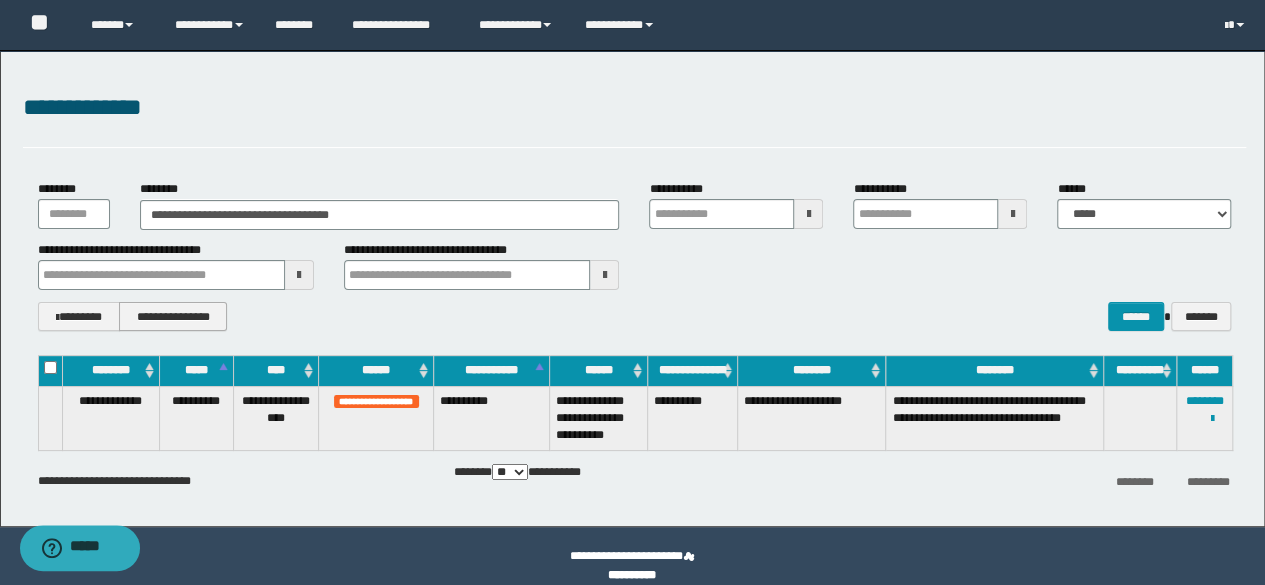 type 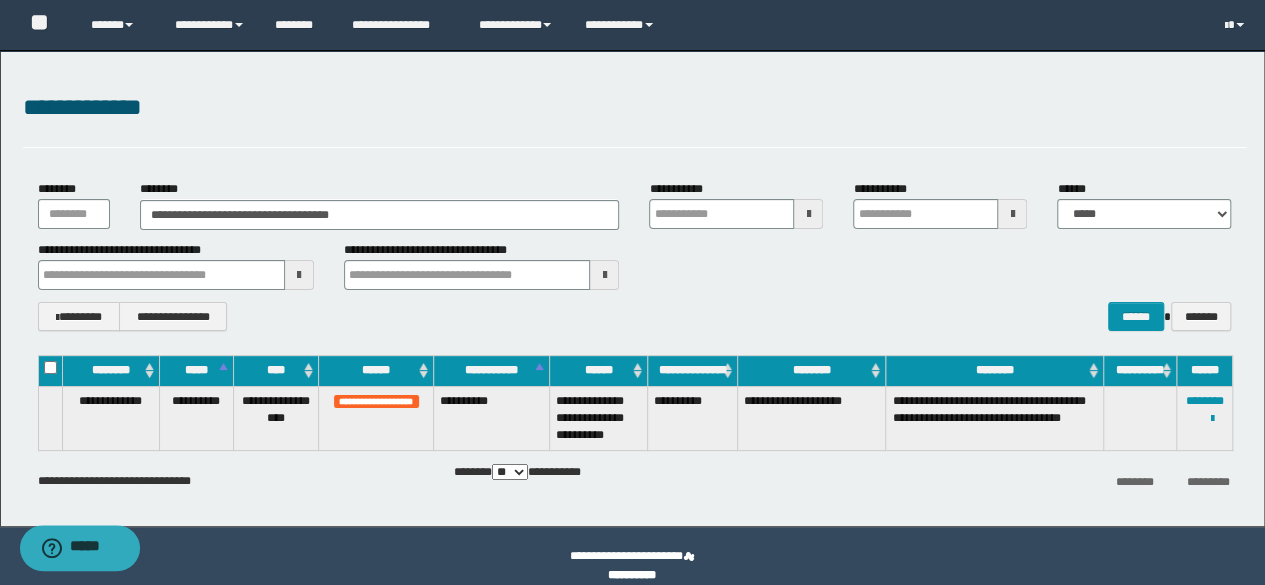 type 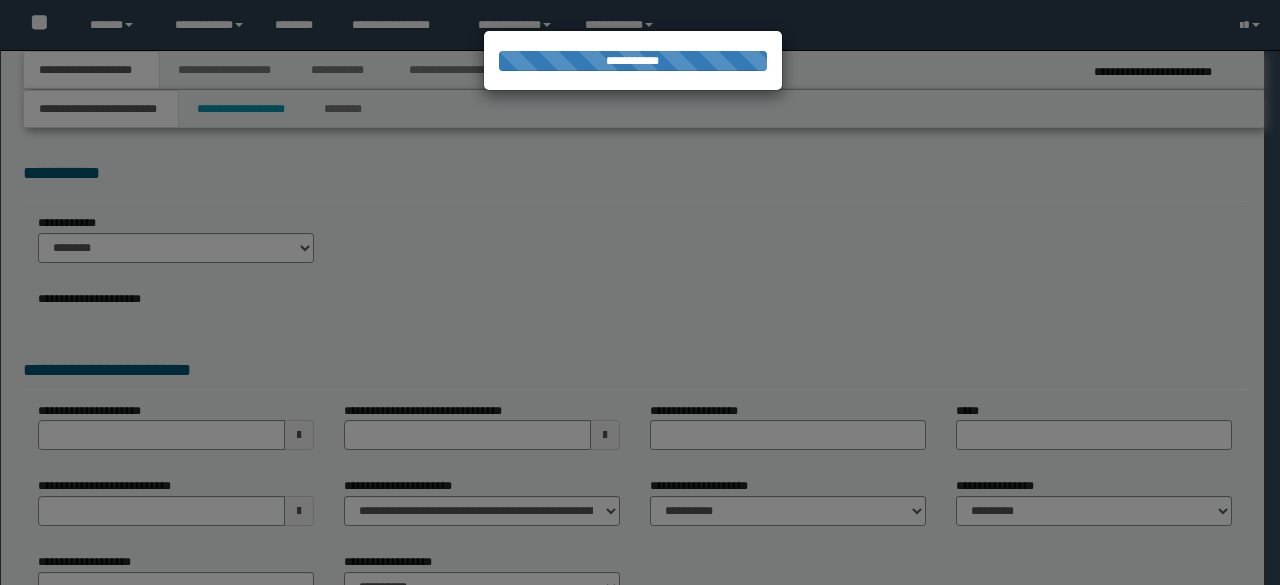 scroll, scrollTop: 0, scrollLeft: 0, axis: both 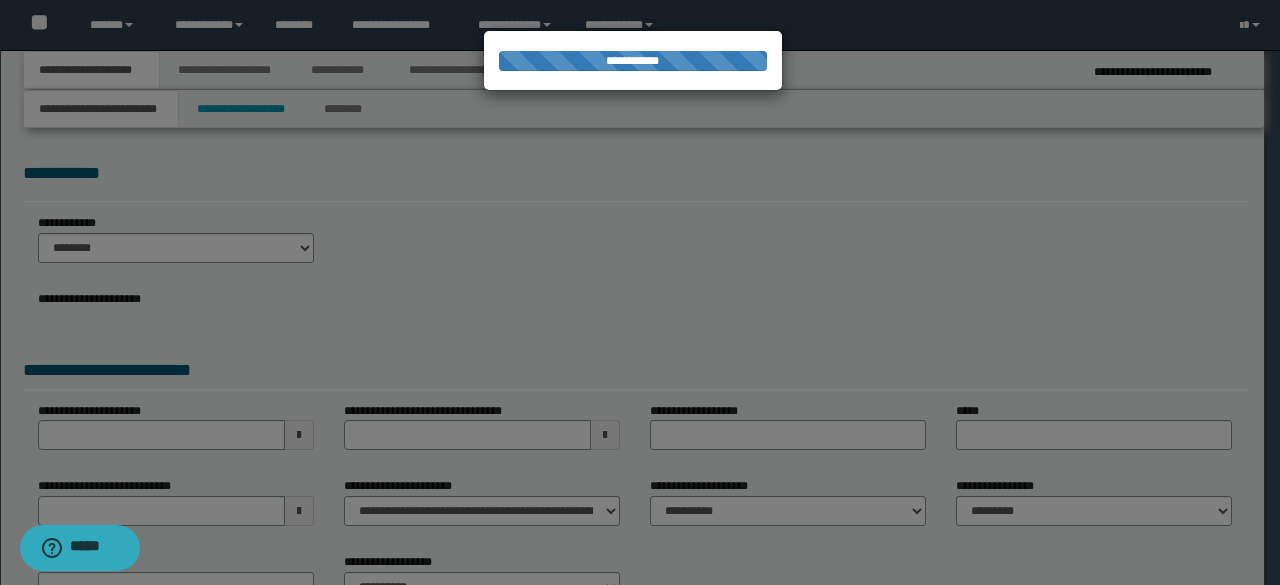 select on "**" 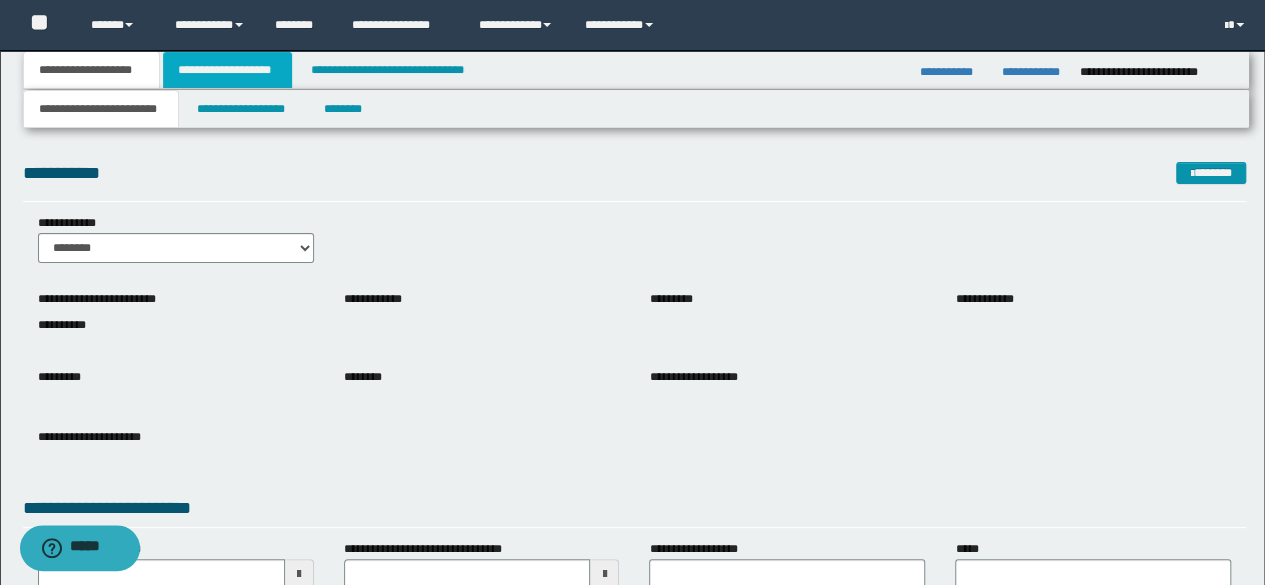 click on "**********" at bounding box center (227, 70) 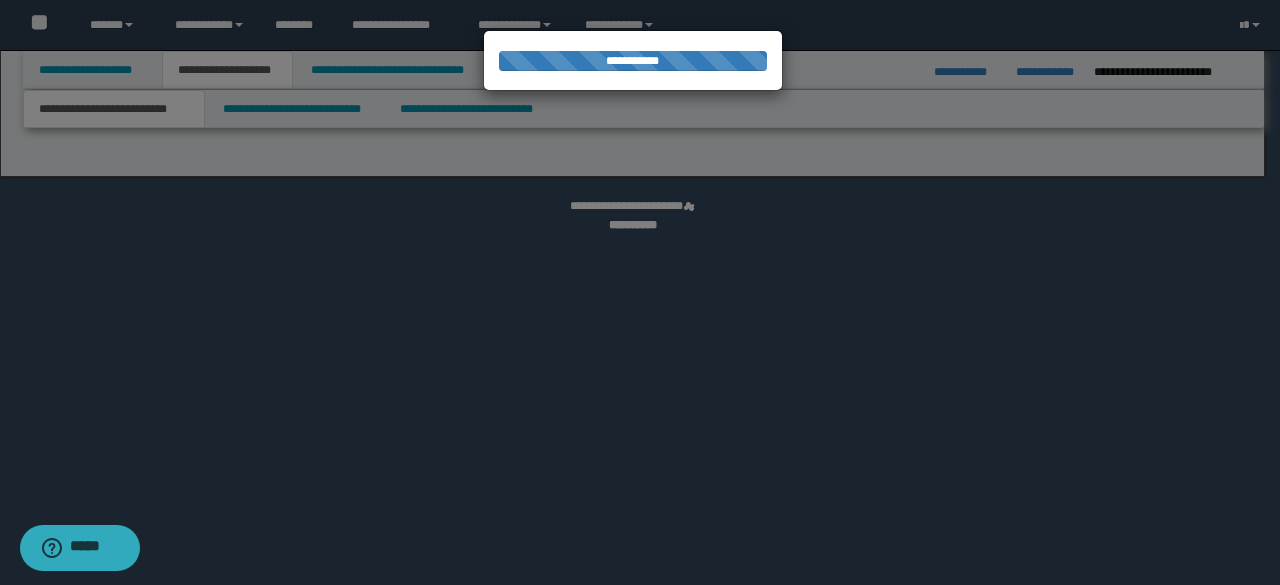click at bounding box center (640, 292) 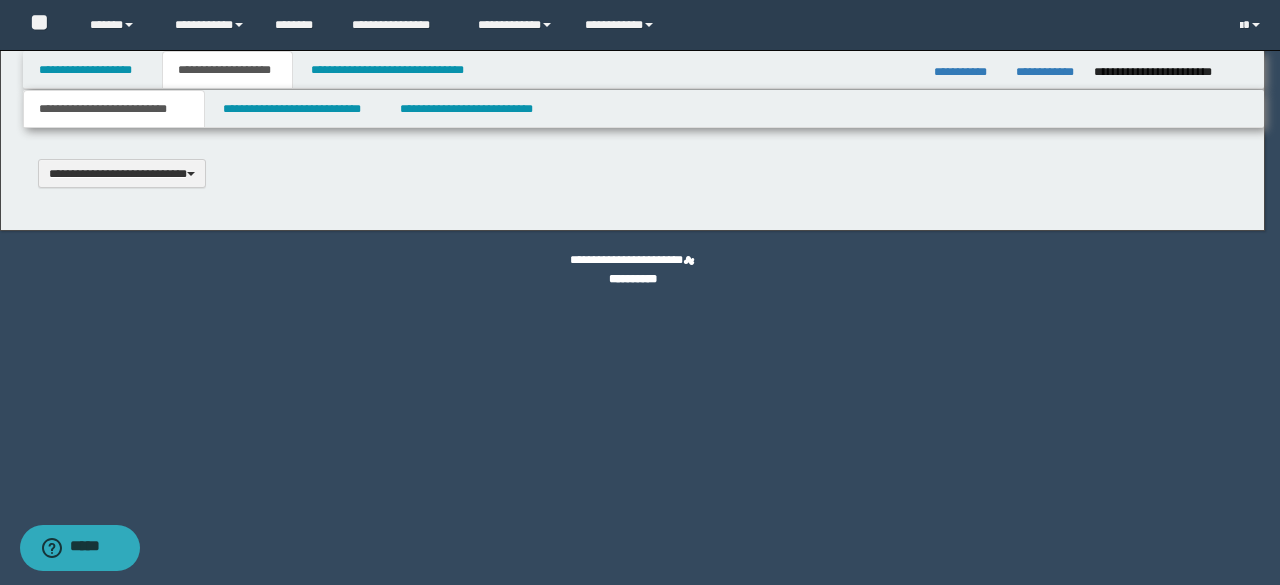 scroll, scrollTop: 0, scrollLeft: 0, axis: both 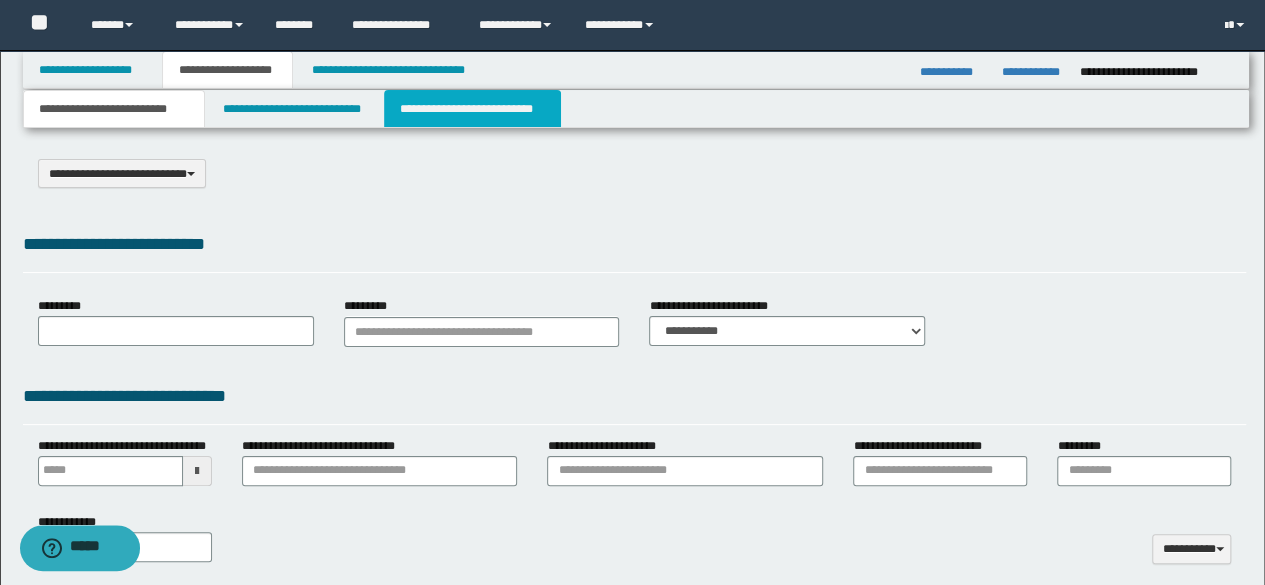 select on "*" 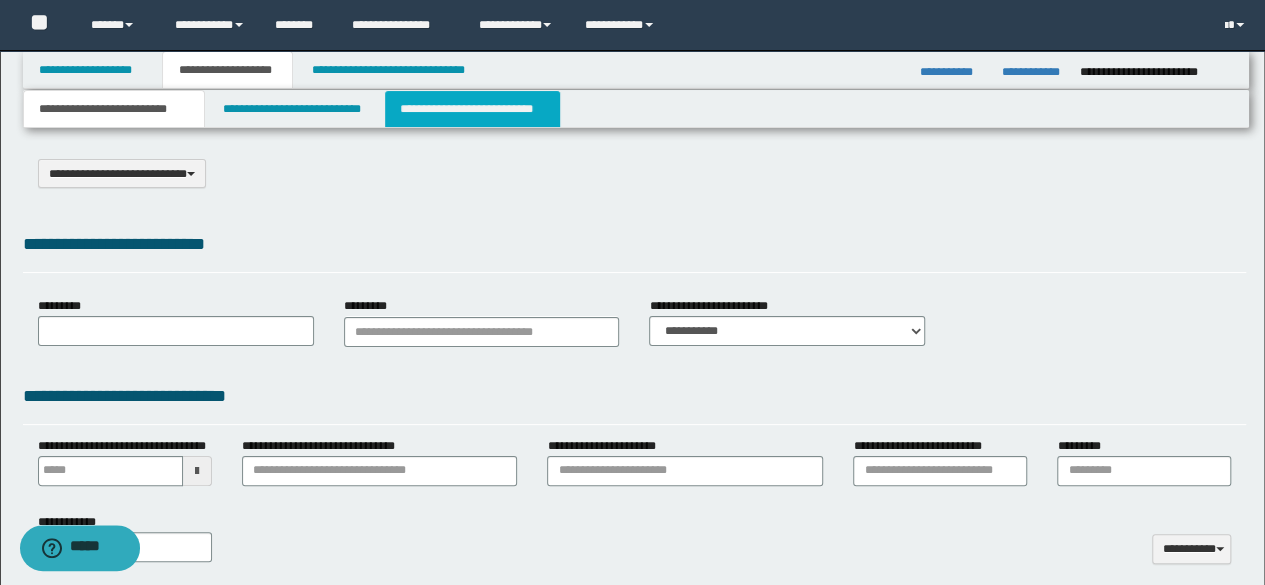 click on "**********" at bounding box center (472, 109) 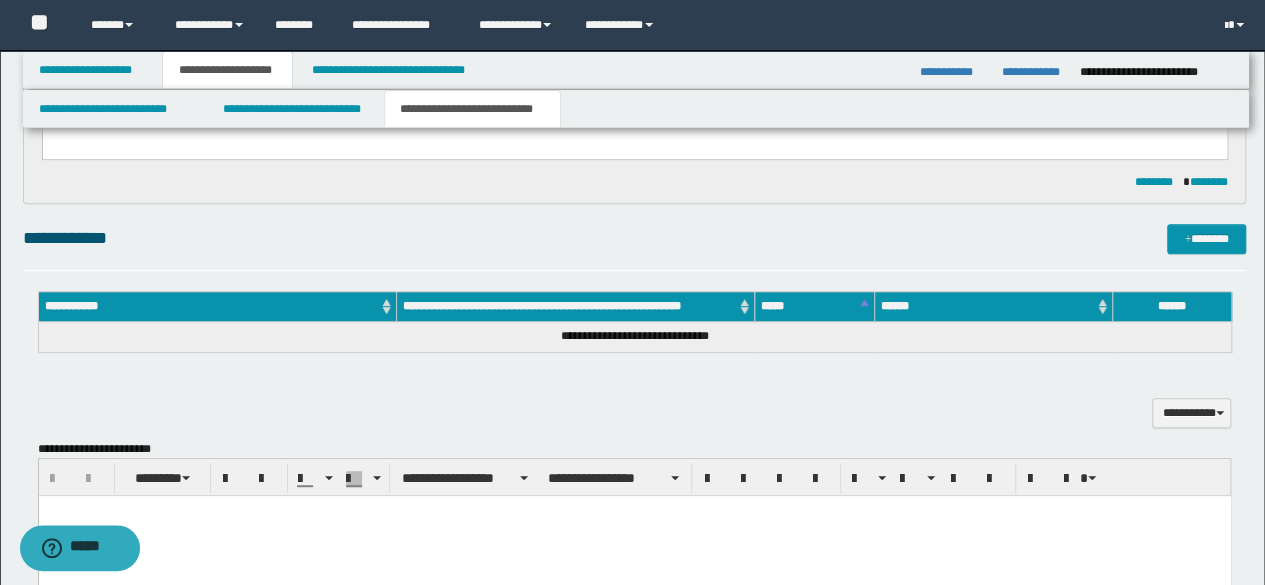scroll, scrollTop: 400, scrollLeft: 0, axis: vertical 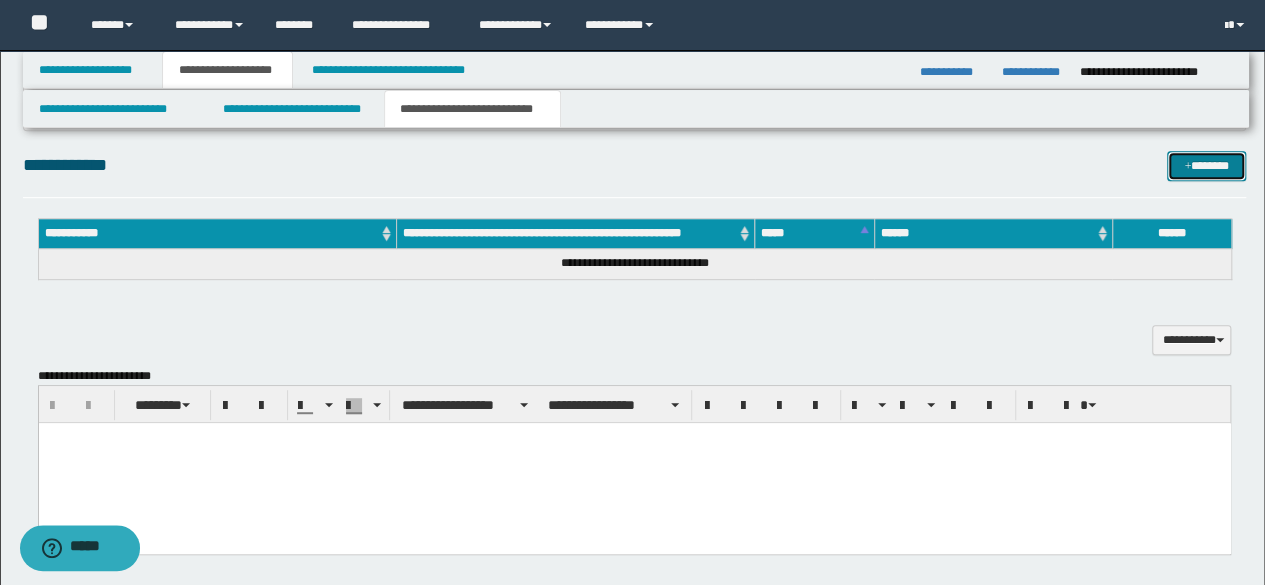 click on "*******" at bounding box center (1206, 165) 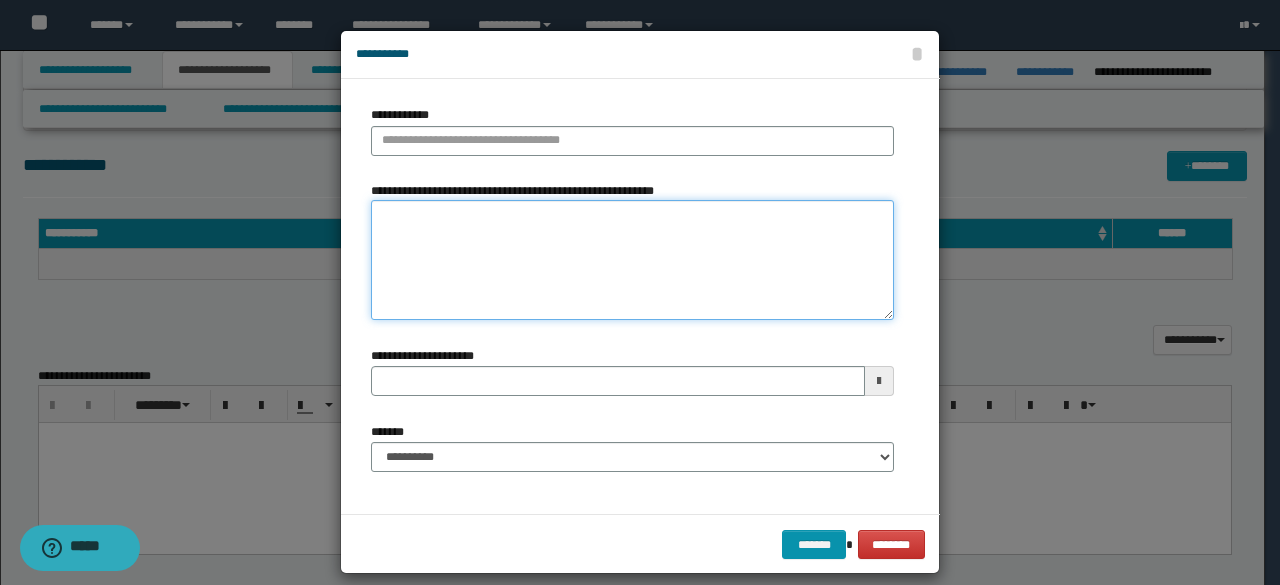 click on "**********" at bounding box center [632, 260] 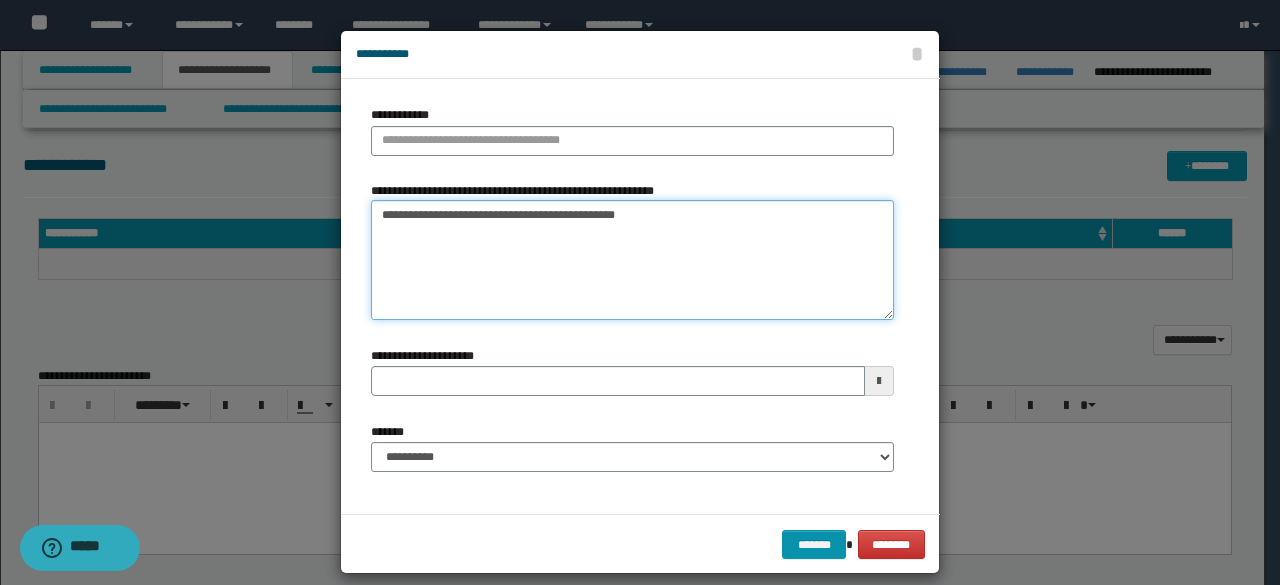 click on "**********" at bounding box center [632, 260] 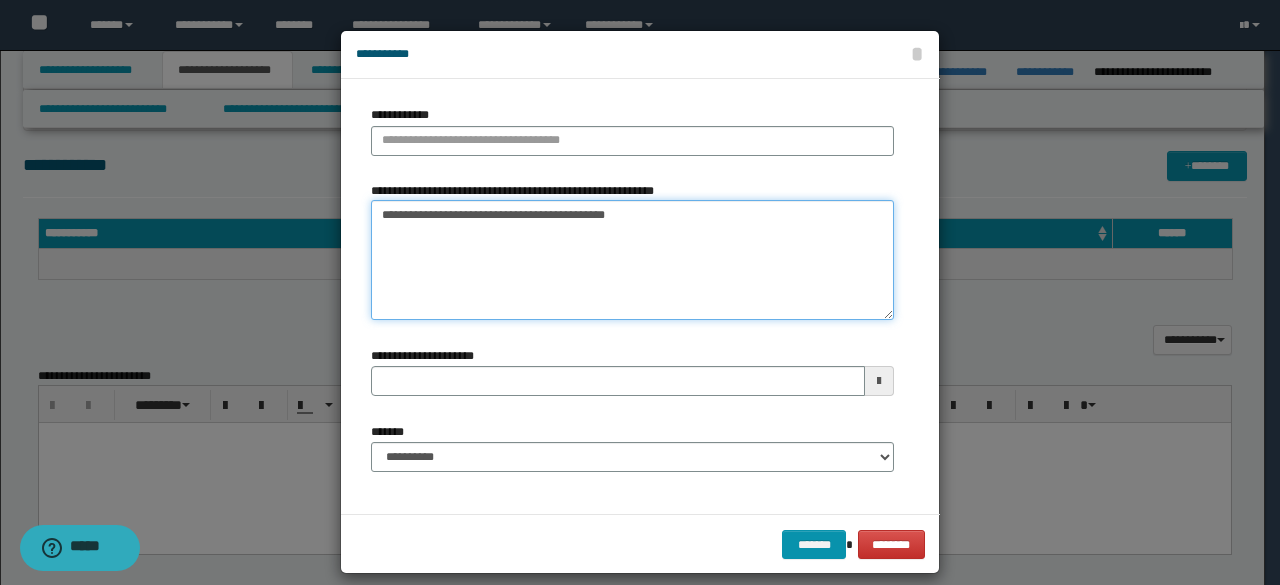 drag, startPoint x: 398, startPoint y: 217, endPoint x: 346, endPoint y: 216, distance: 52.009613 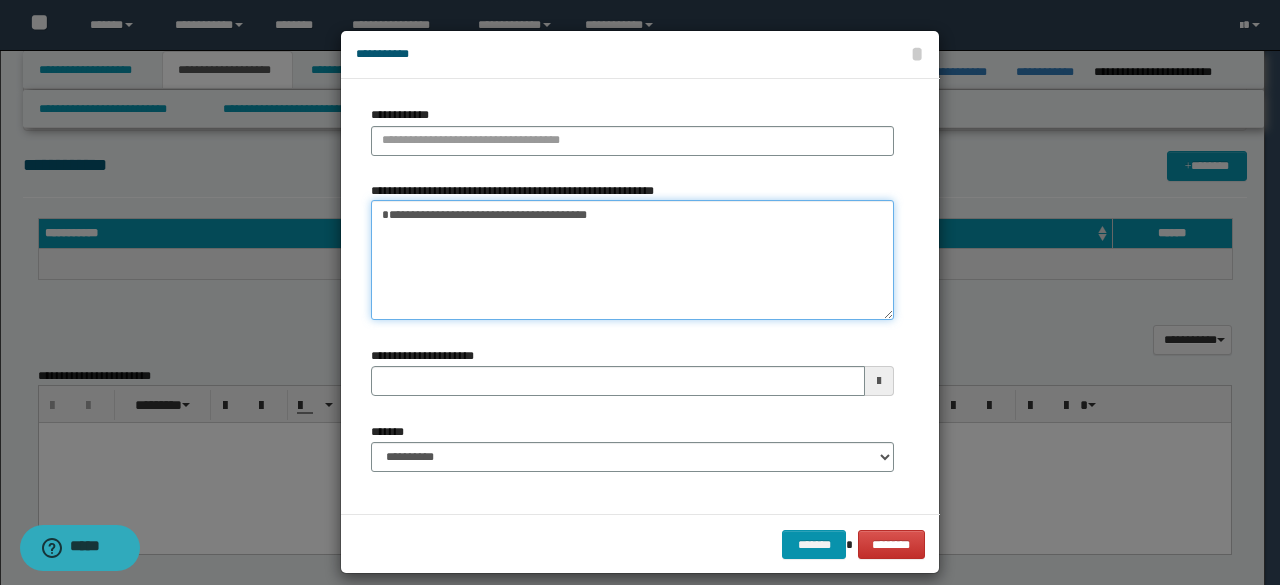 type on "**********" 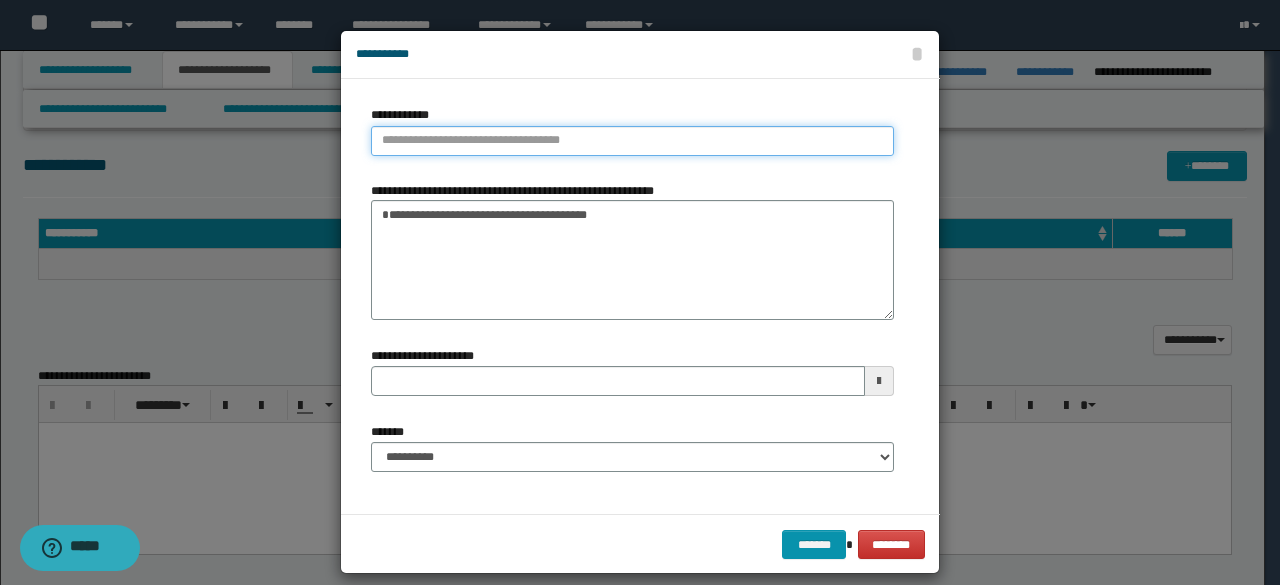 click on "**********" at bounding box center (632, 141) 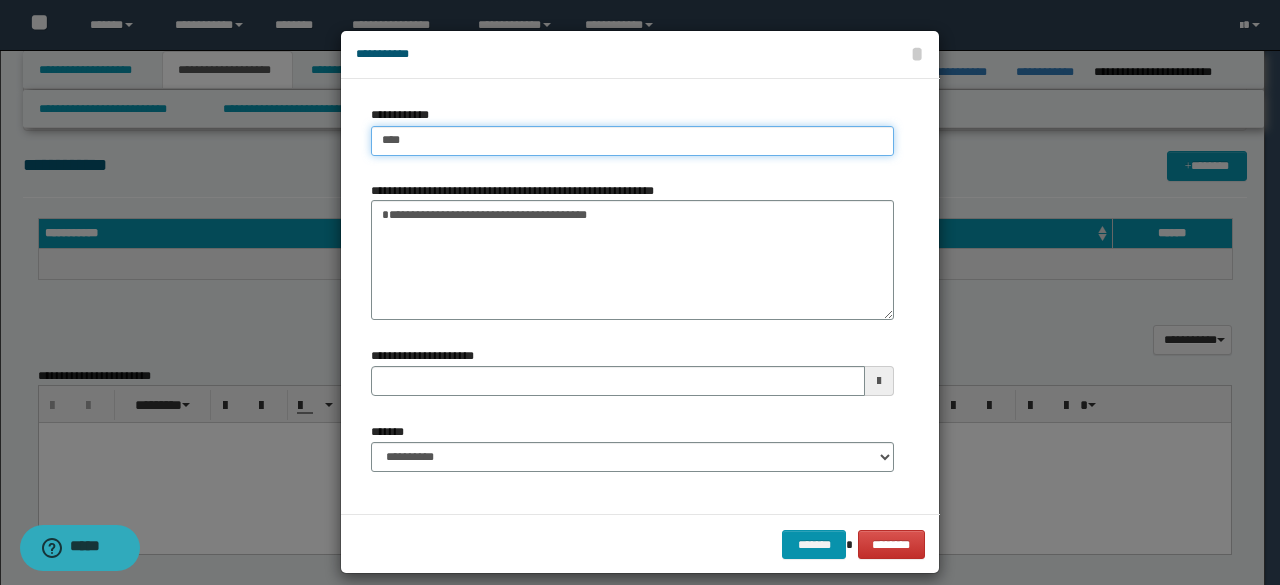 type on "****" 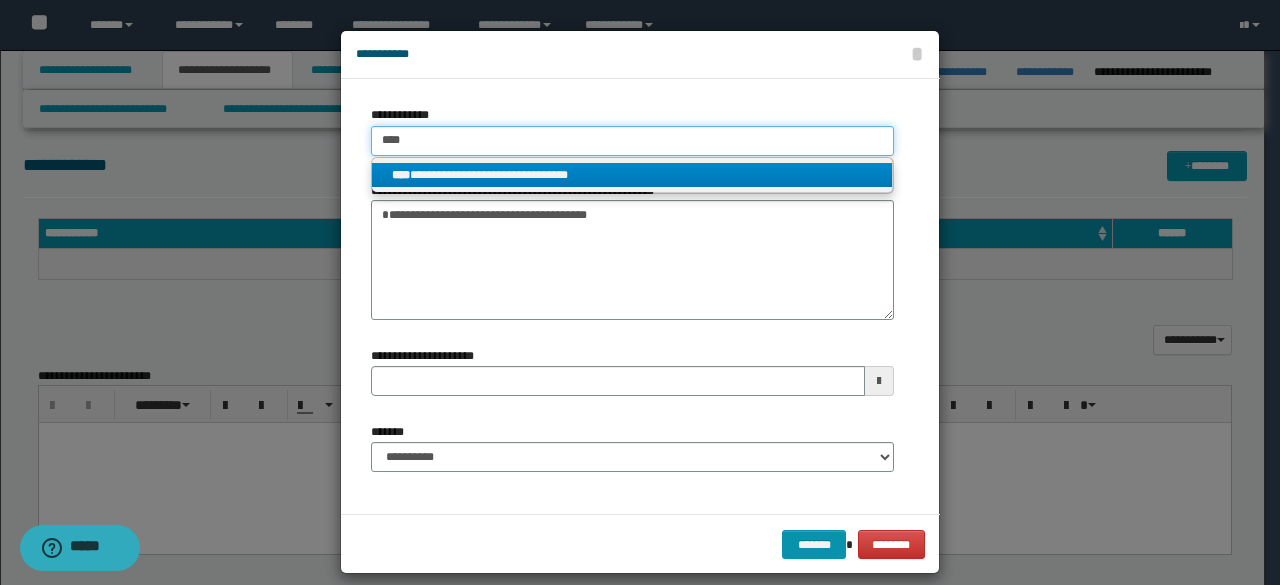 type on "****" 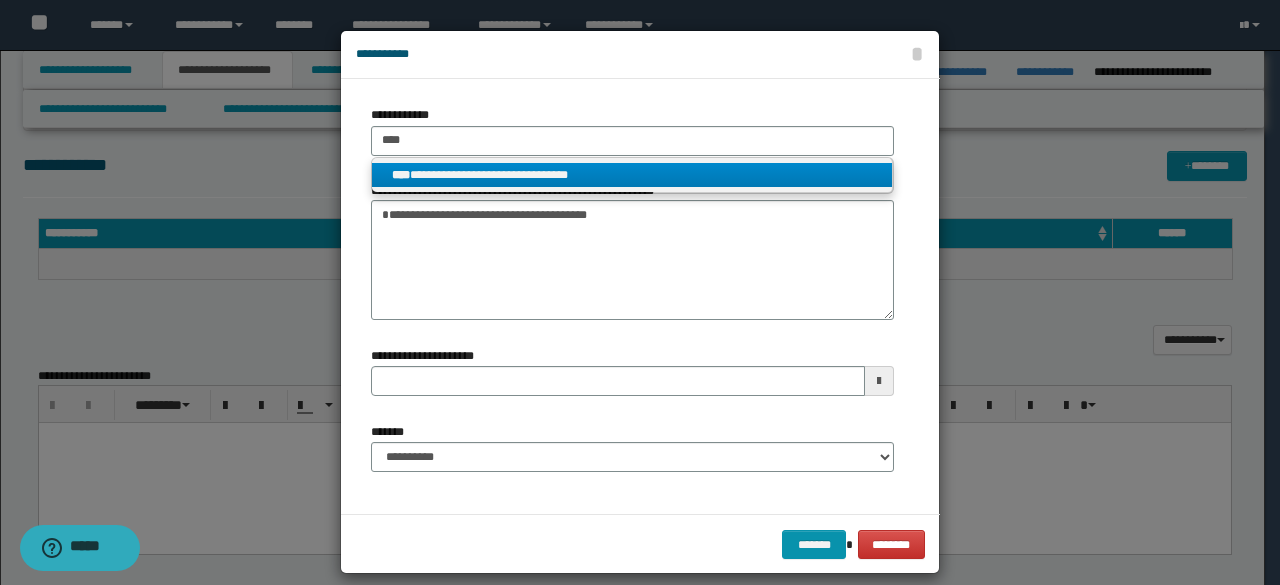 click on "**********" at bounding box center (632, 175) 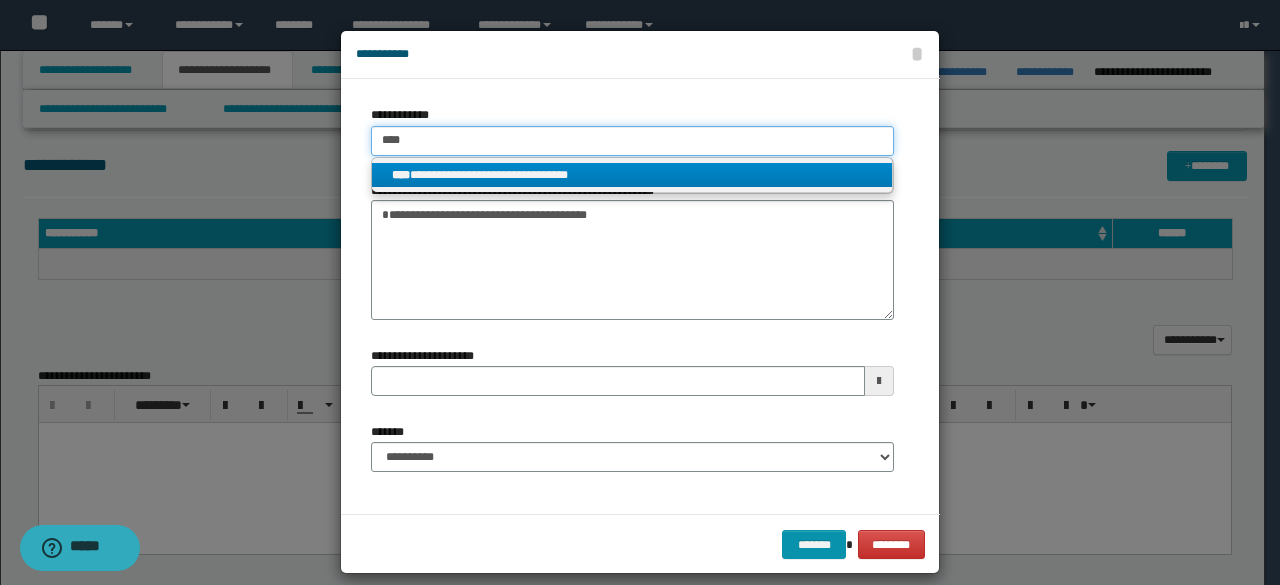 type 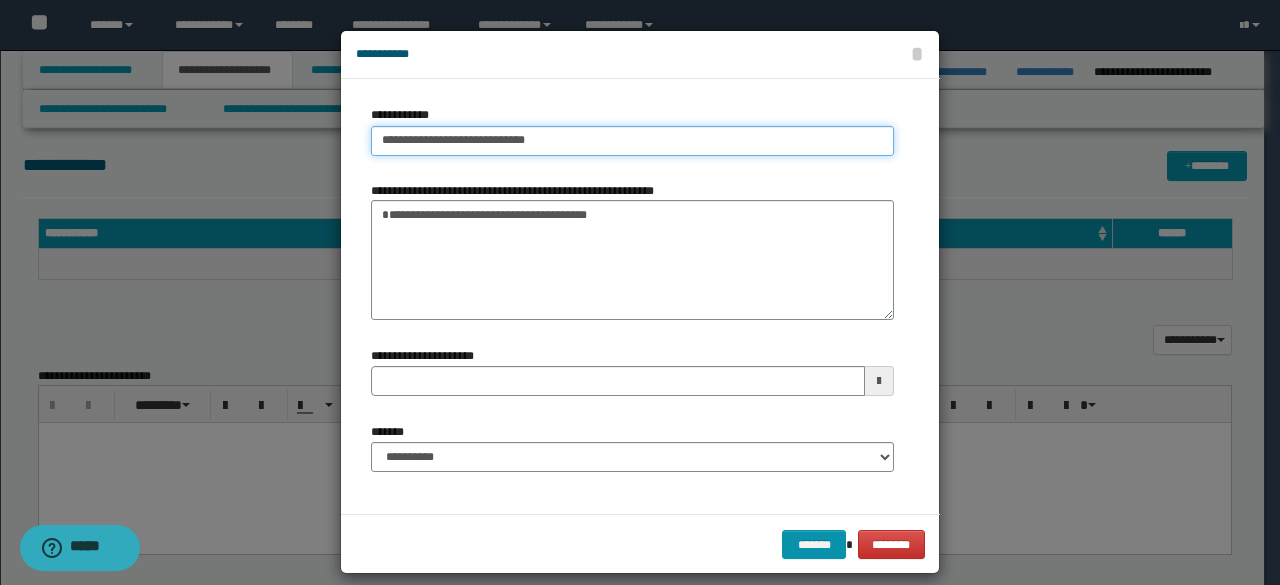 type 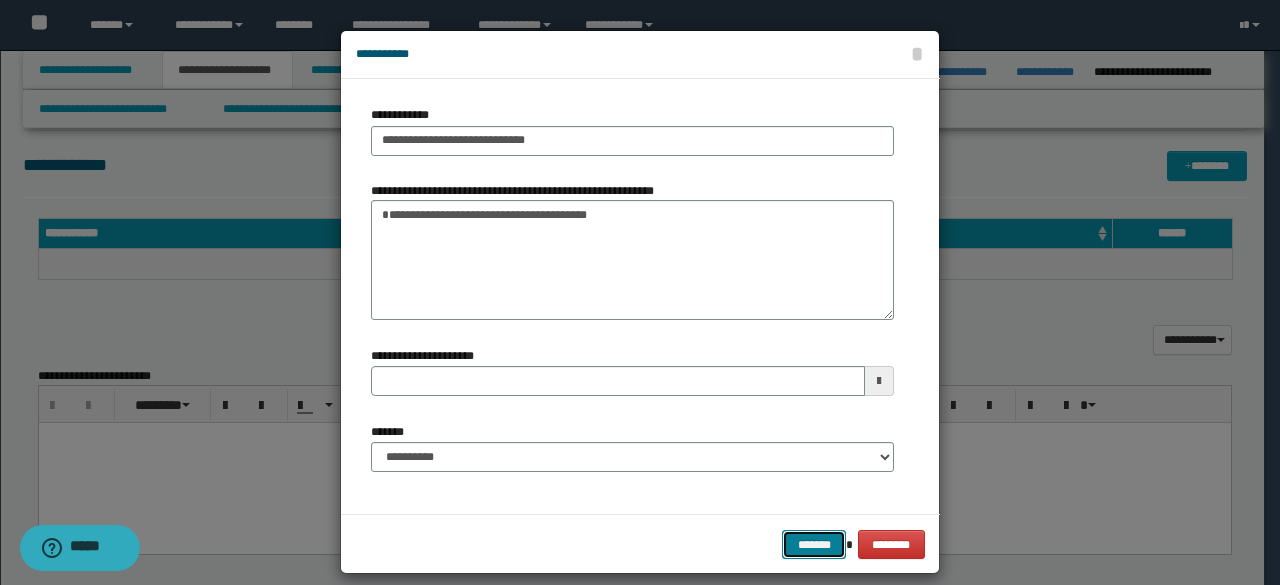 drag, startPoint x: 802, startPoint y: 539, endPoint x: 829, endPoint y: 565, distance: 37.48333 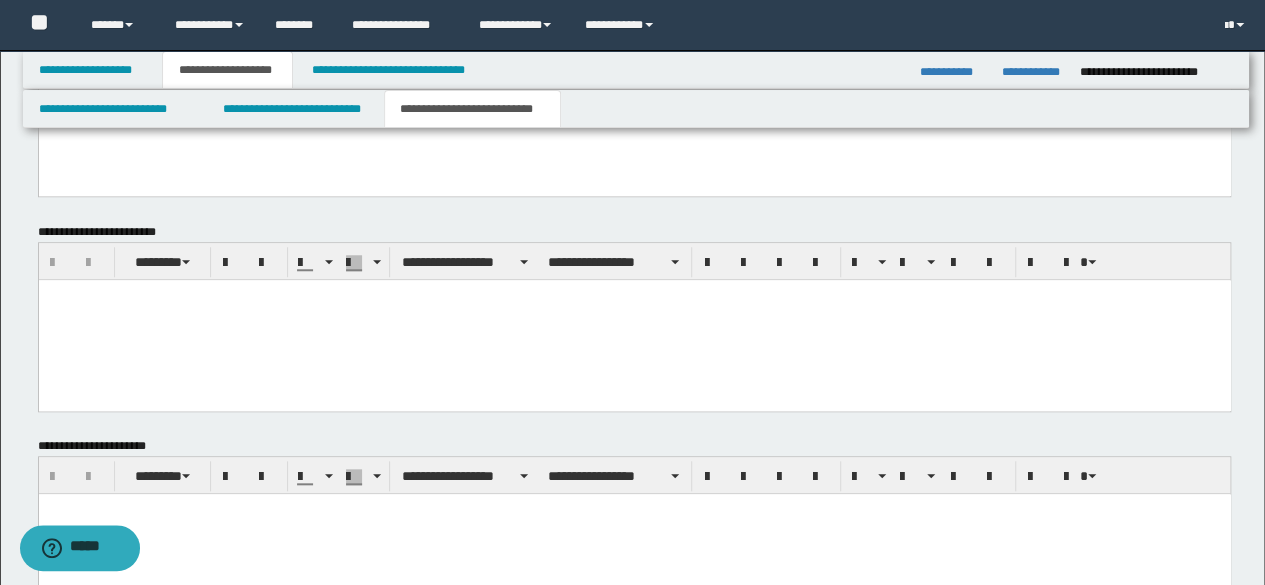 scroll, scrollTop: 918, scrollLeft: 0, axis: vertical 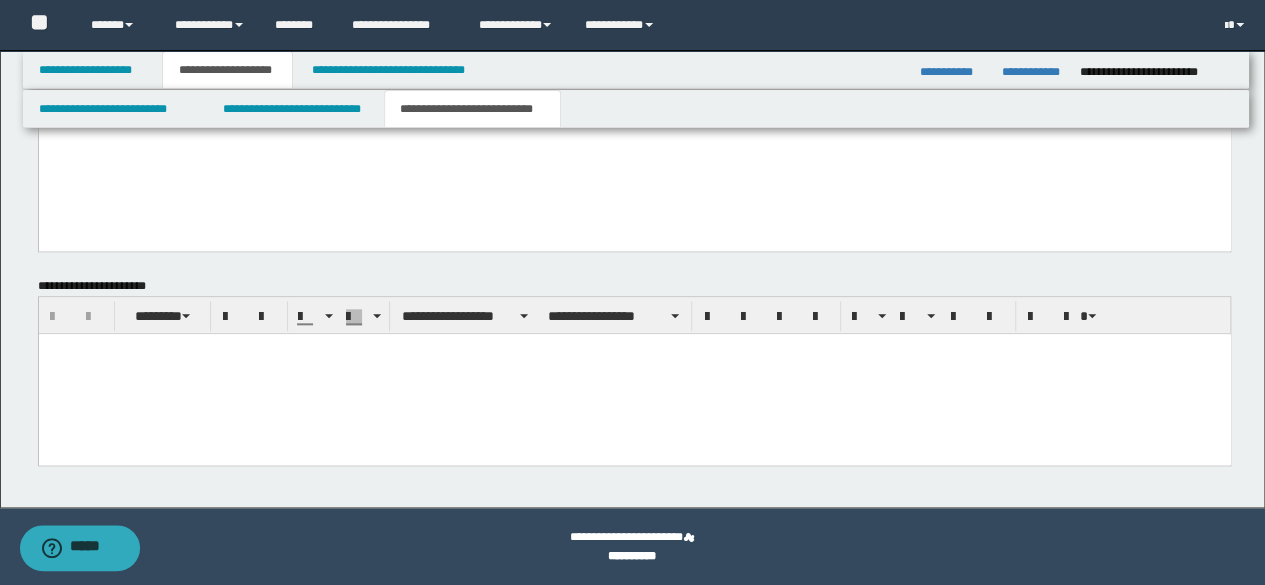 click at bounding box center [634, 373] 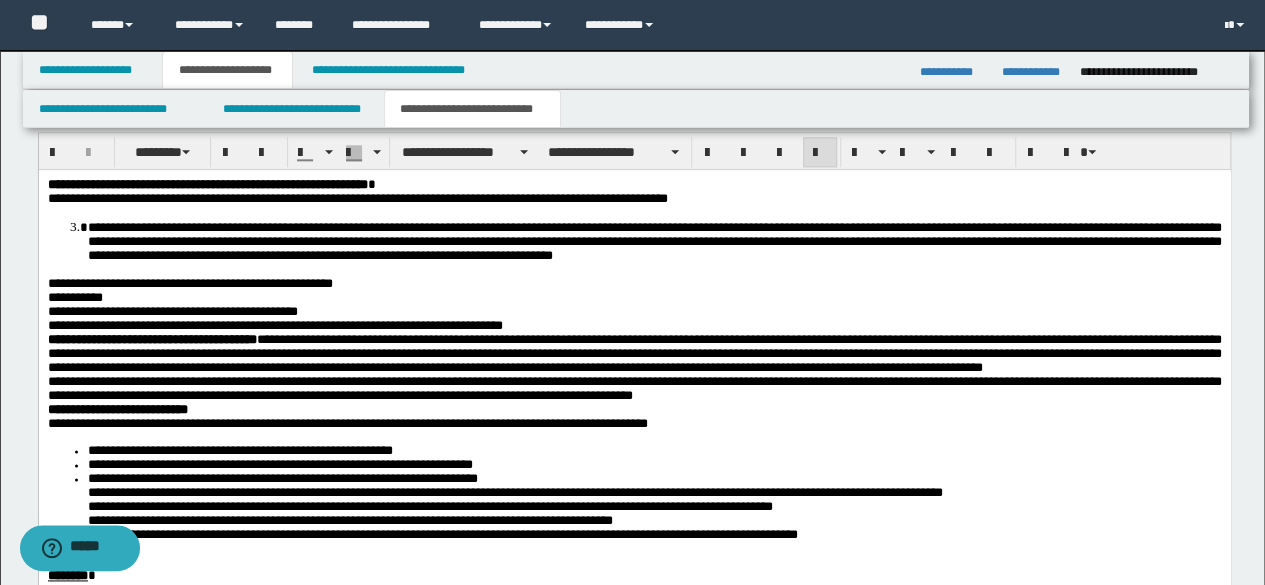 scroll, scrollTop: 1418, scrollLeft: 0, axis: vertical 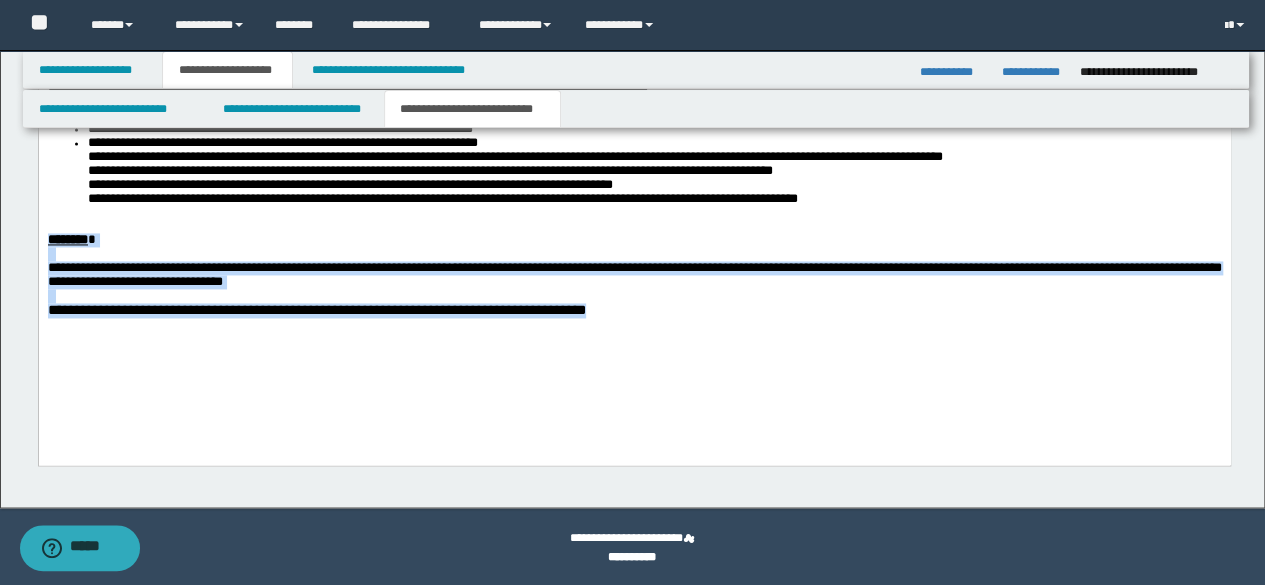 drag, startPoint x: 575, startPoint y: 349, endPoint x: 14, endPoint y: 269, distance: 566.6754 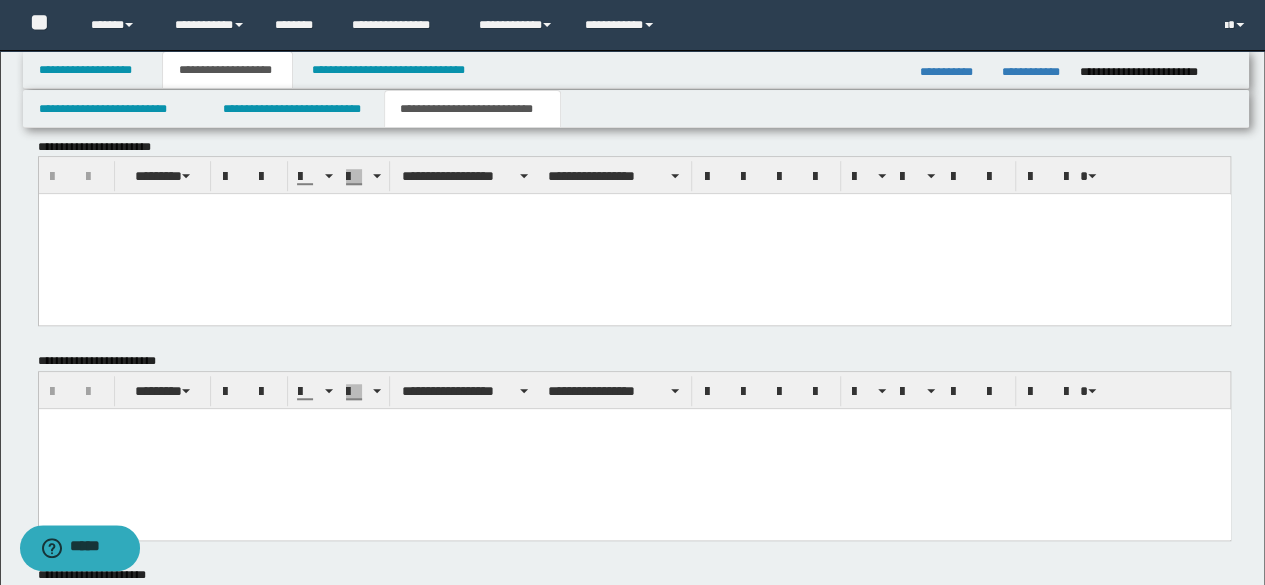 scroll, scrollTop: 624, scrollLeft: 0, axis: vertical 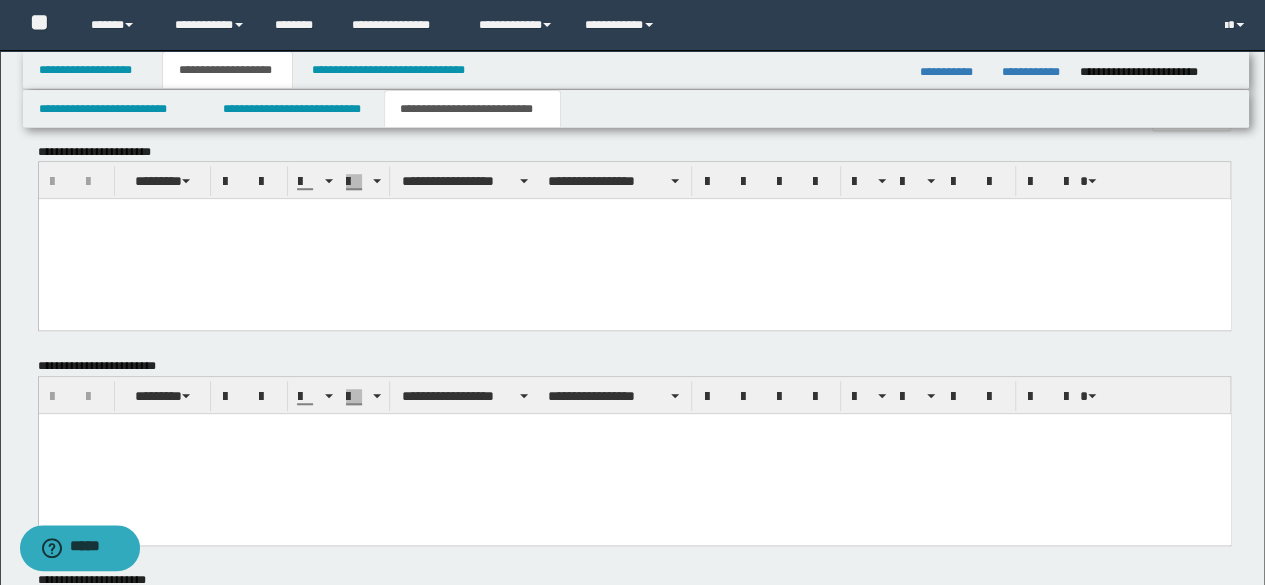 click at bounding box center [634, 239] 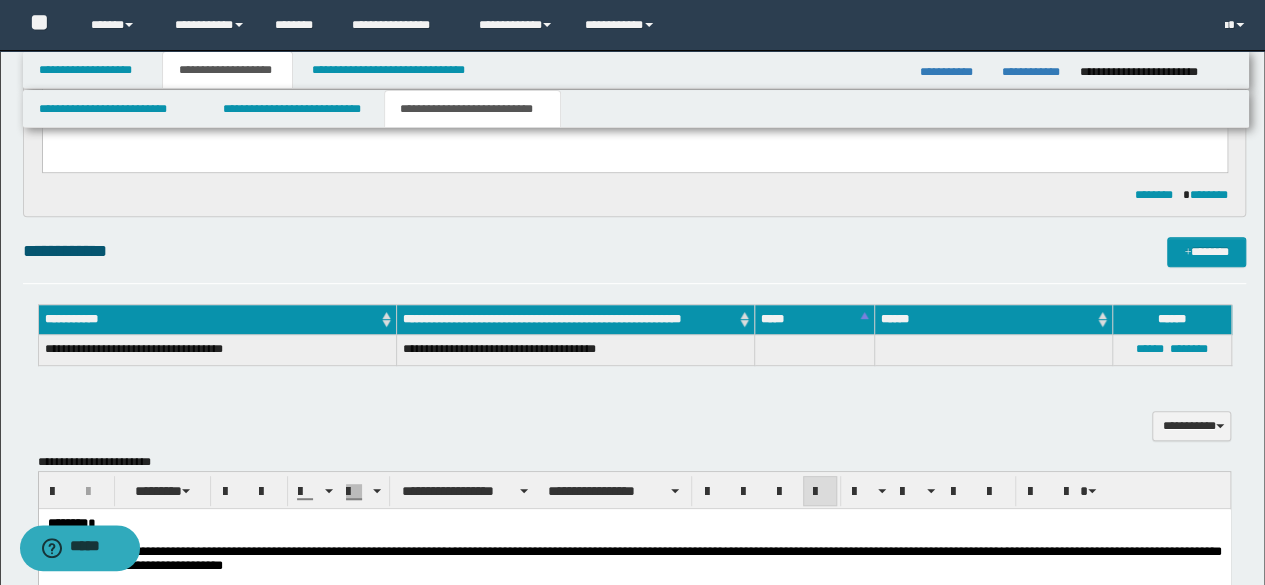 scroll, scrollTop: 124, scrollLeft: 0, axis: vertical 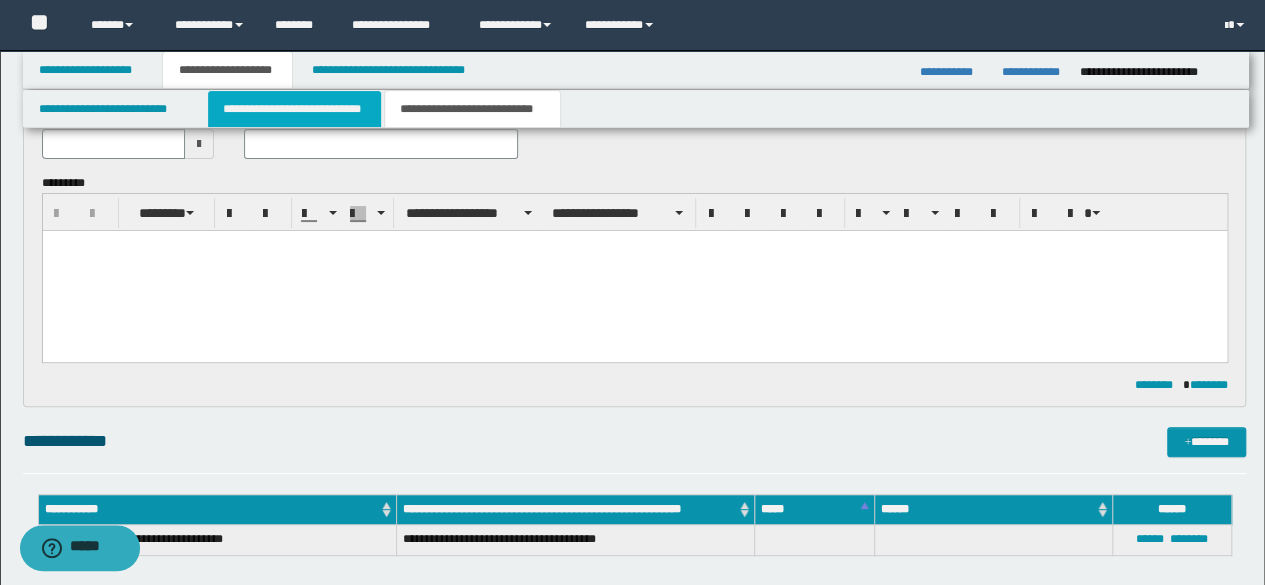 click on "**********" at bounding box center [294, 109] 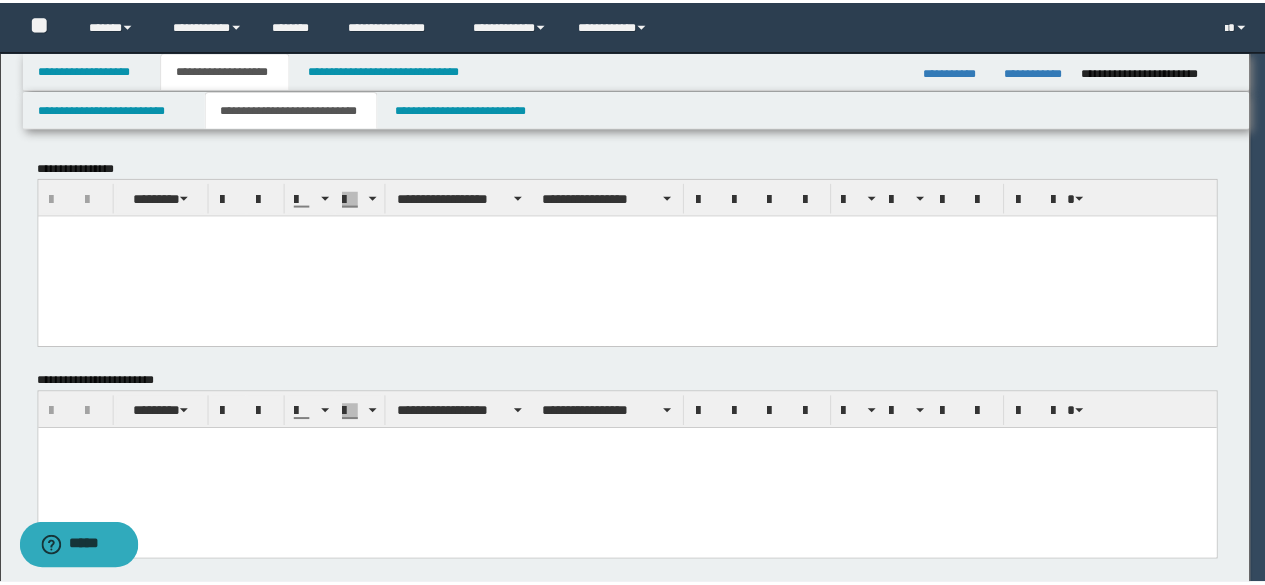 scroll, scrollTop: 0, scrollLeft: 0, axis: both 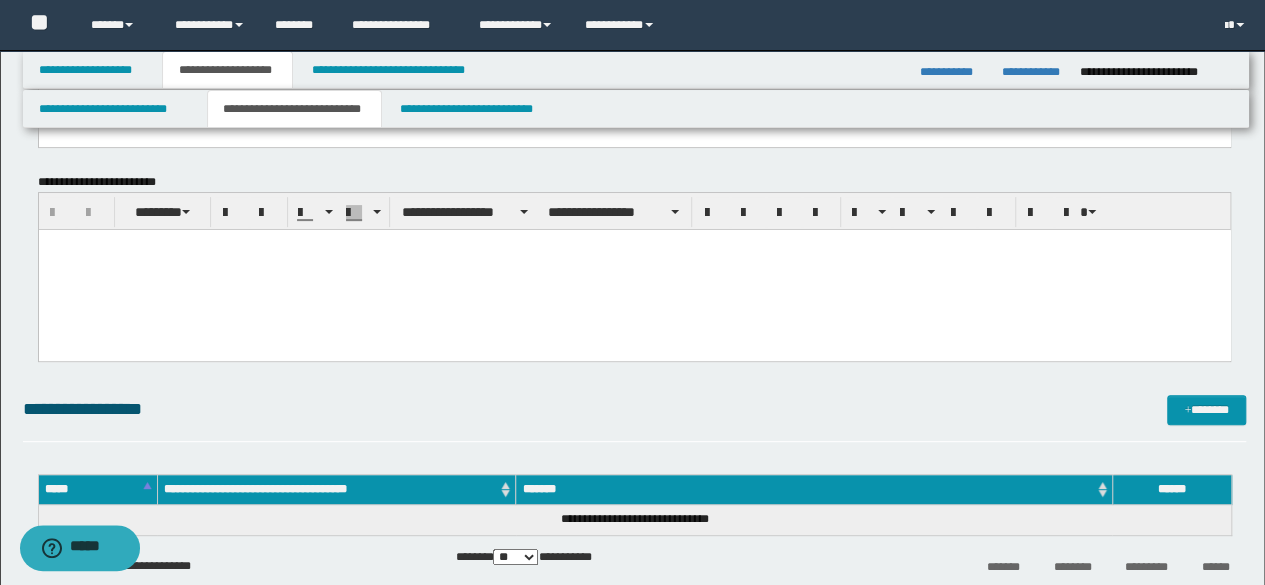 click at bounding box center (634, 270) 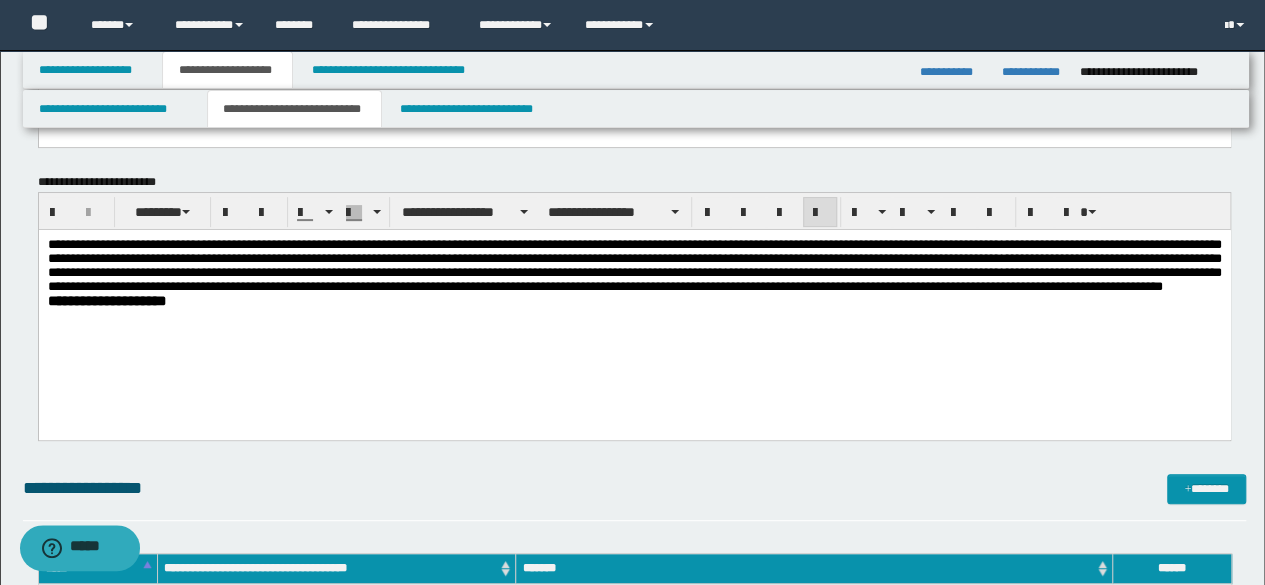 click on "**********" at bounding box center (634, 266) 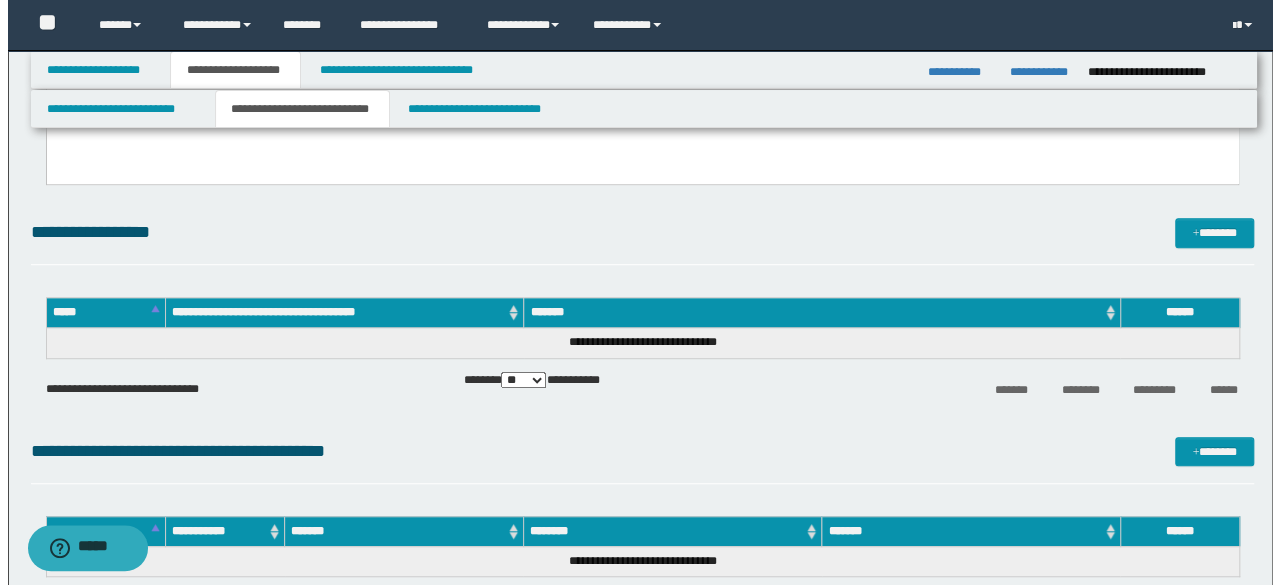 scroll, scrollTop: 500, scrollLeft: 0, axis: vertical 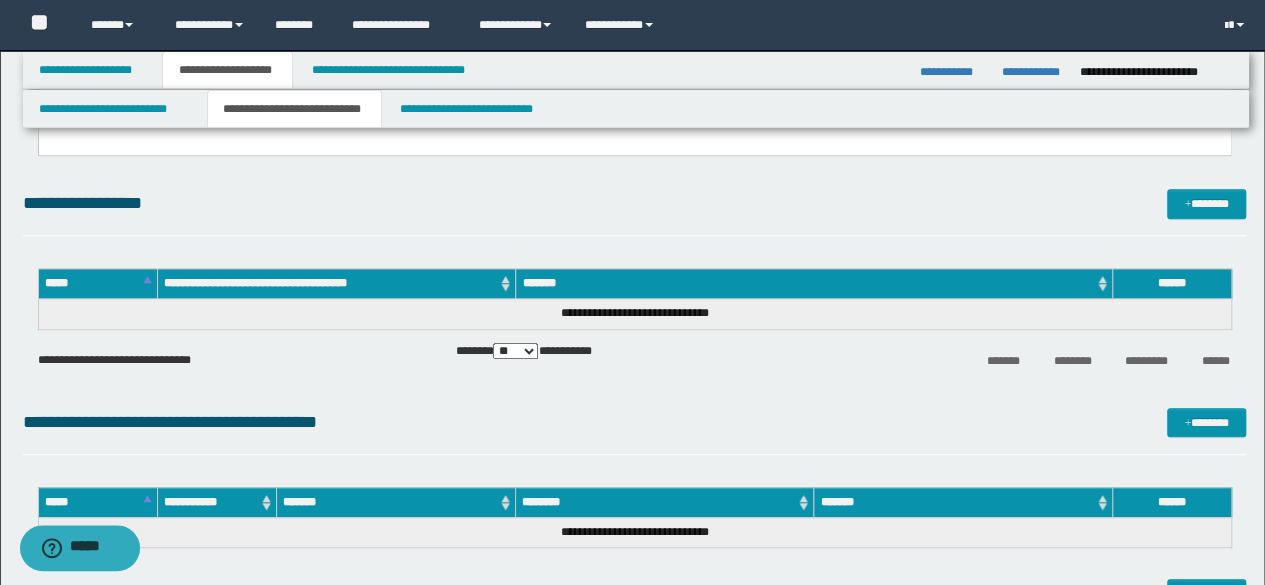 click on "**********" at bounding box center [635, 212] 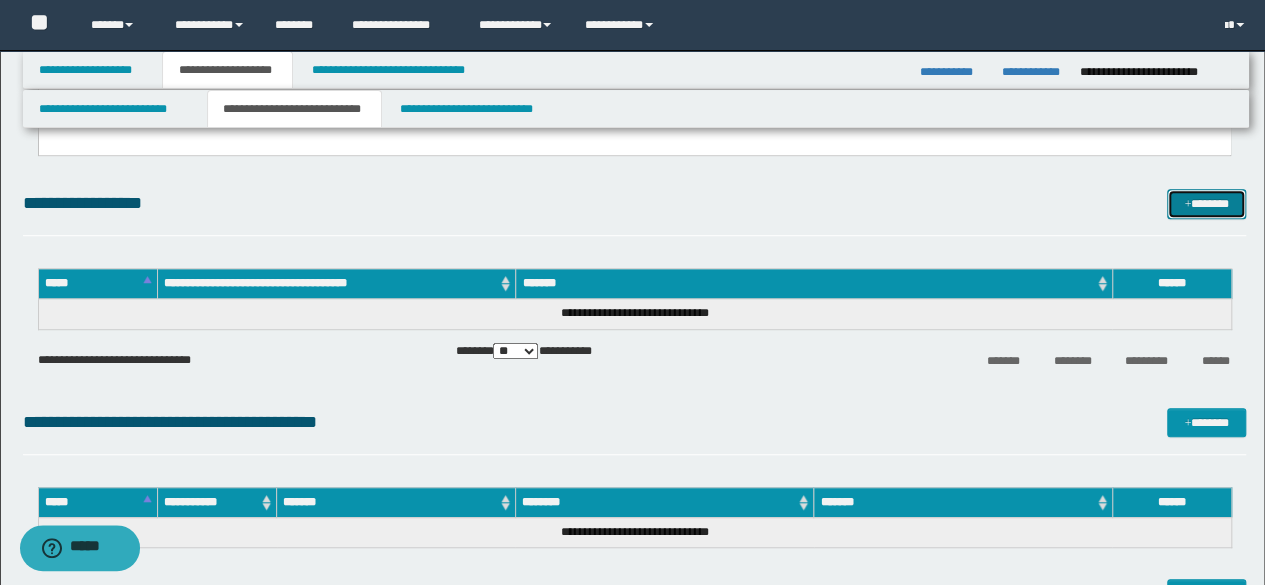 click on "*******" at bounding box center [1206, 203] 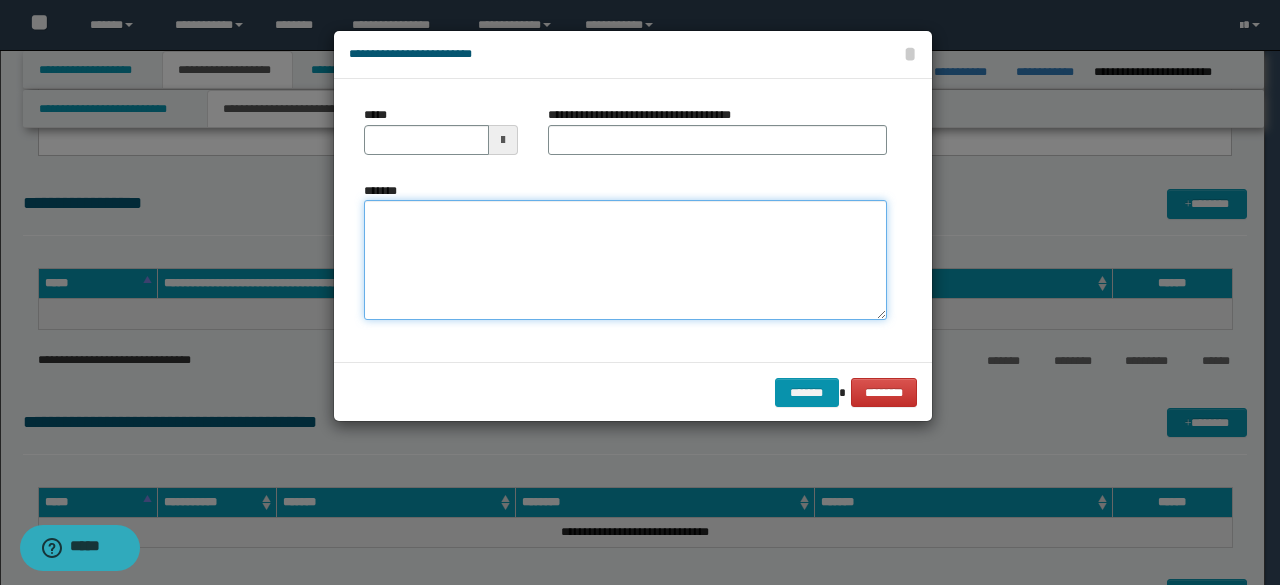 click on "*******" at bounding box center [625, 260] 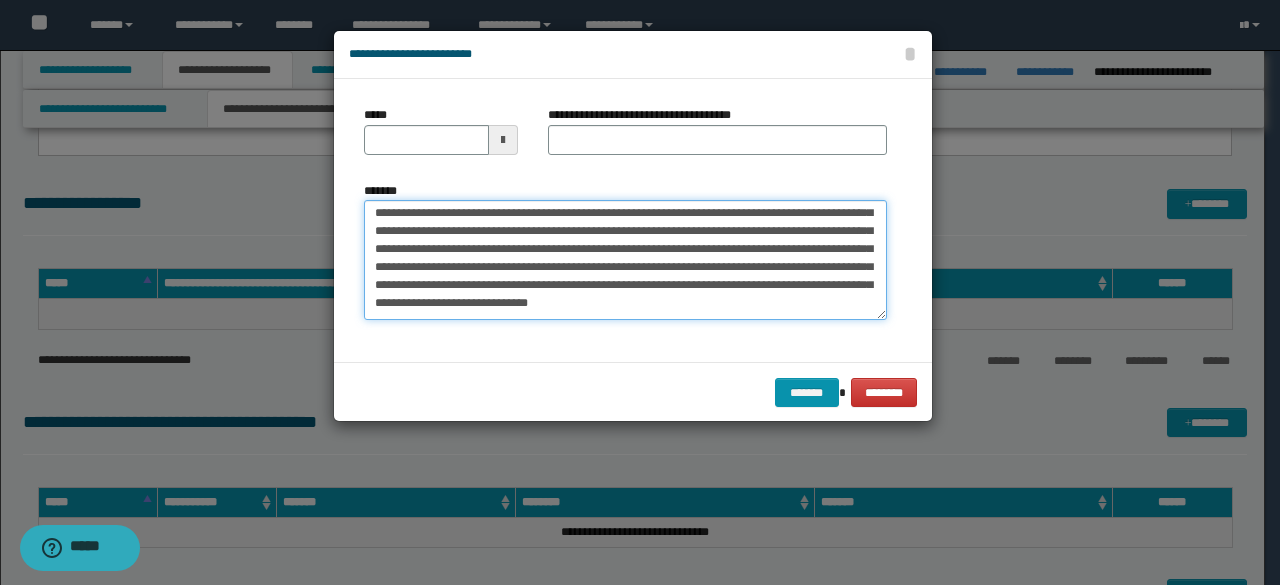 scroll, scrollTop: 0, scrollLeft: 0, axis: both 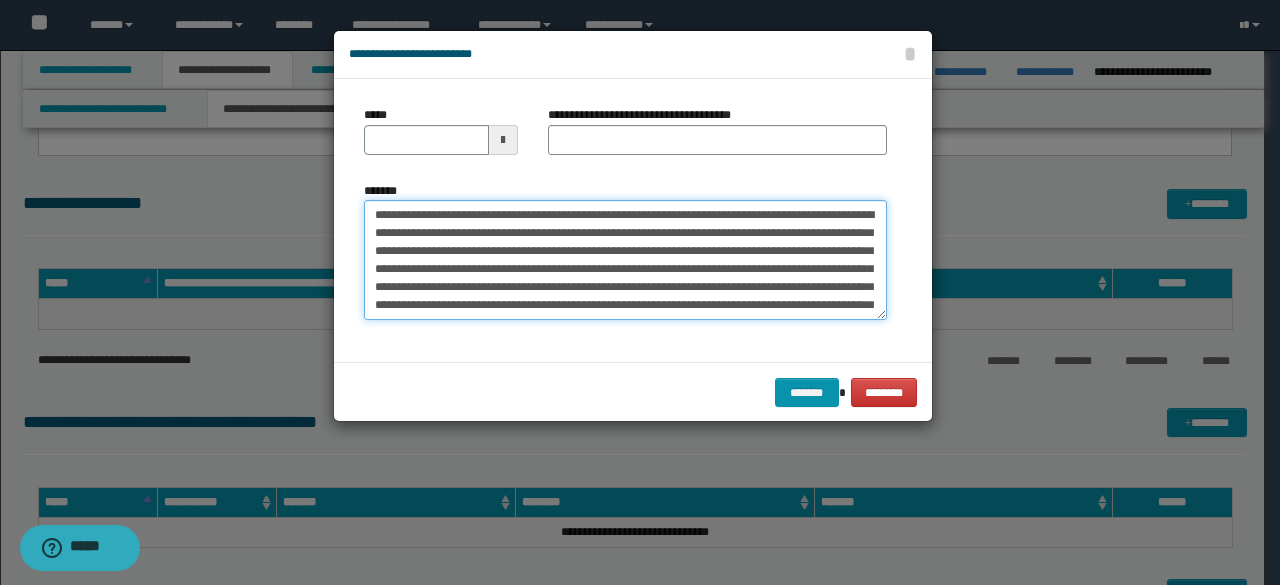 drag, startPoint x: 436, startPoint y: 215, endPoint x: 356, endPoint y: 211, distance: 80.09994 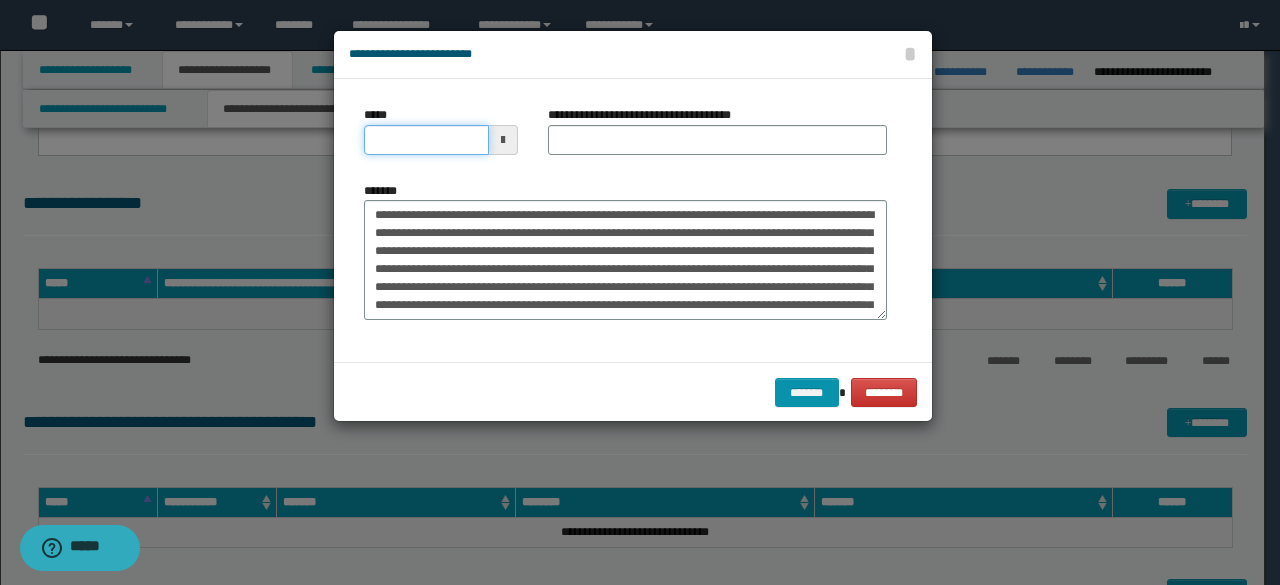 click on "*****" at bounding box center (426, 140) 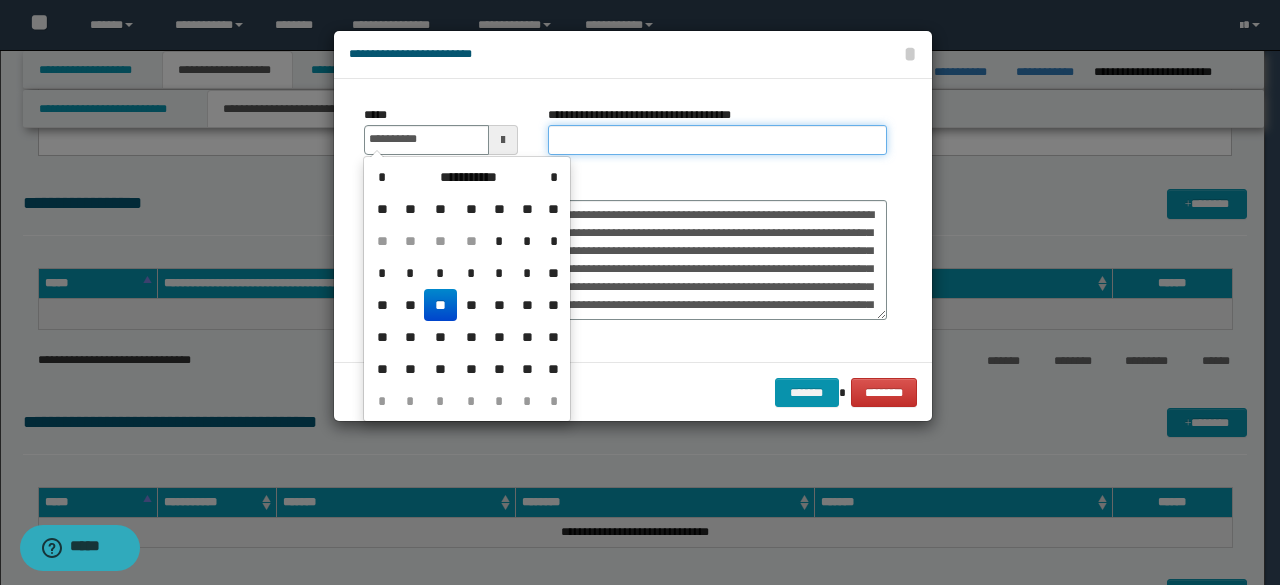 type on "**********" 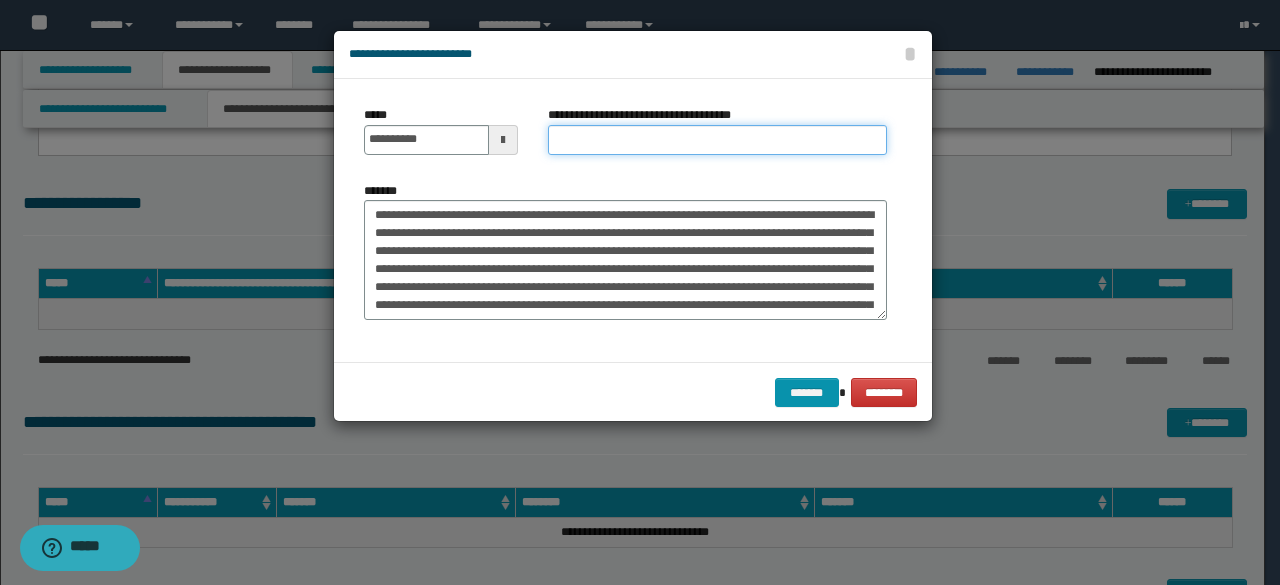 type on "*********" 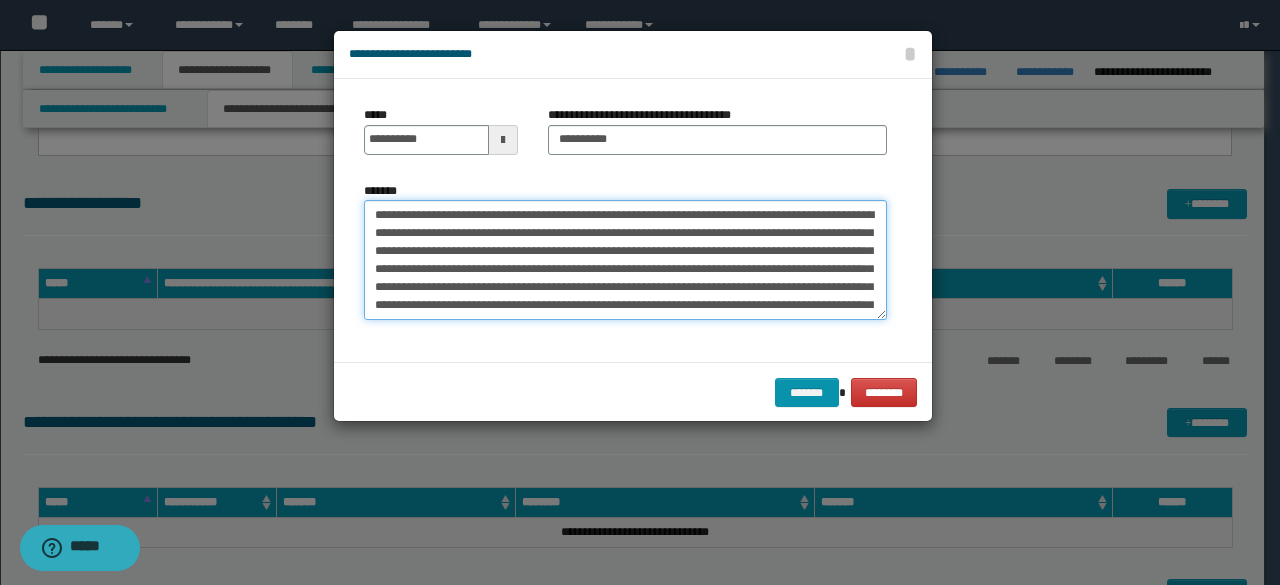 click on "*******" at bounding box center [625, 259] 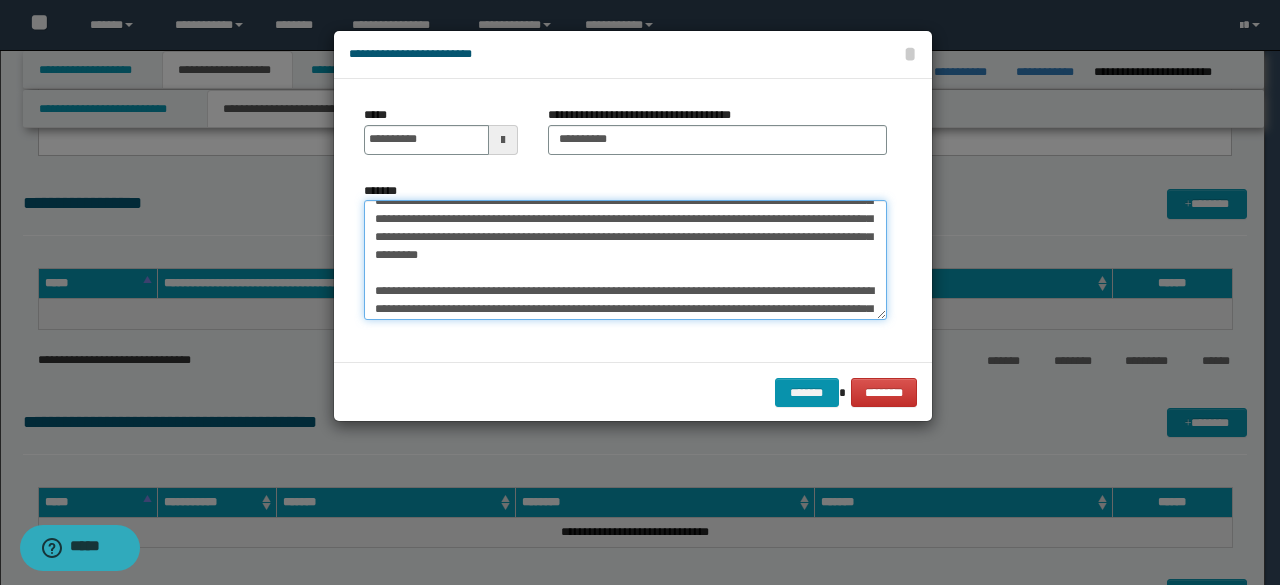 scroll, scrollTop: 100, scrollLeft: 0, axis: vertical 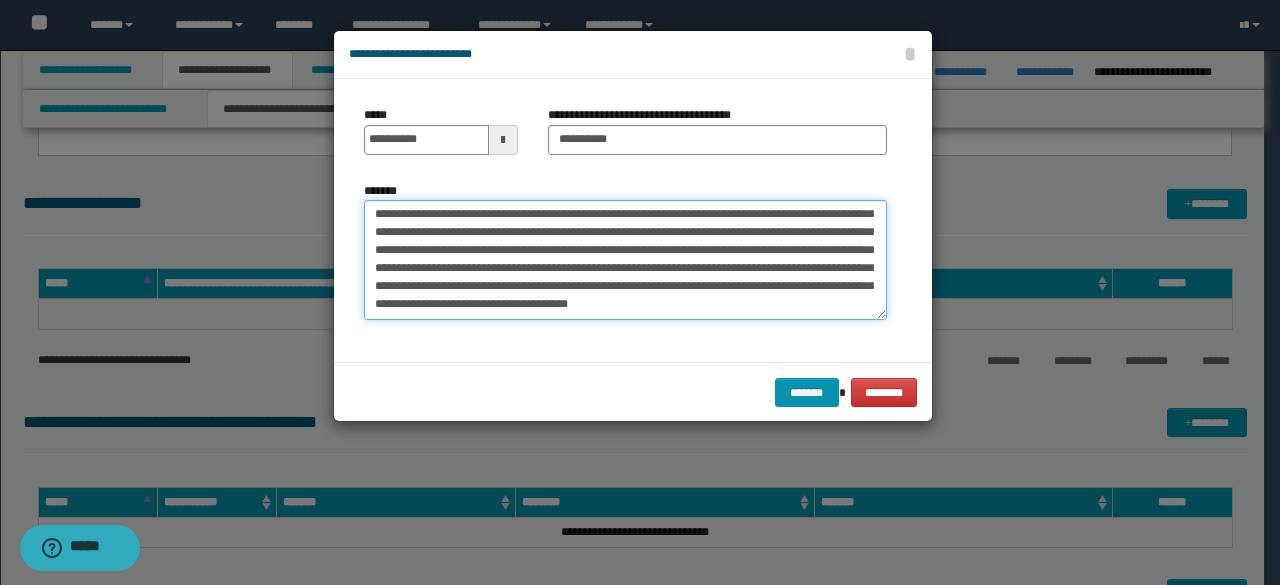 drag, startPoint x: 370, startPoint y: 255, endPoint x: 782, endPoint y: 346, distance: 421.93008 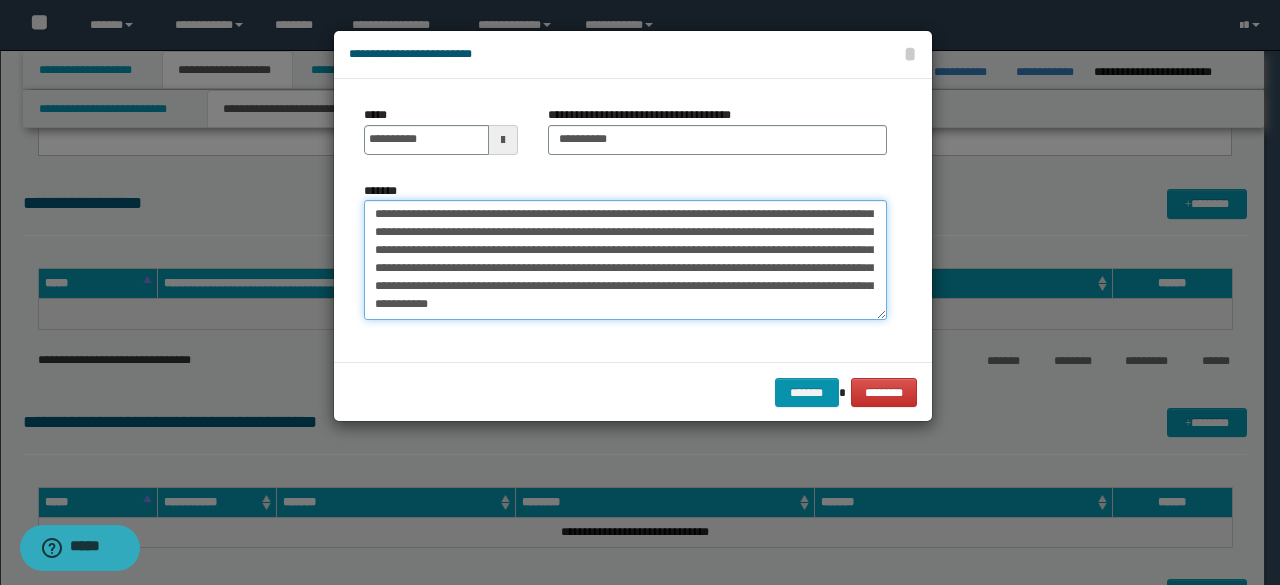scroll, scrollTop: 54, scrollLeft: 0, axis: vertical 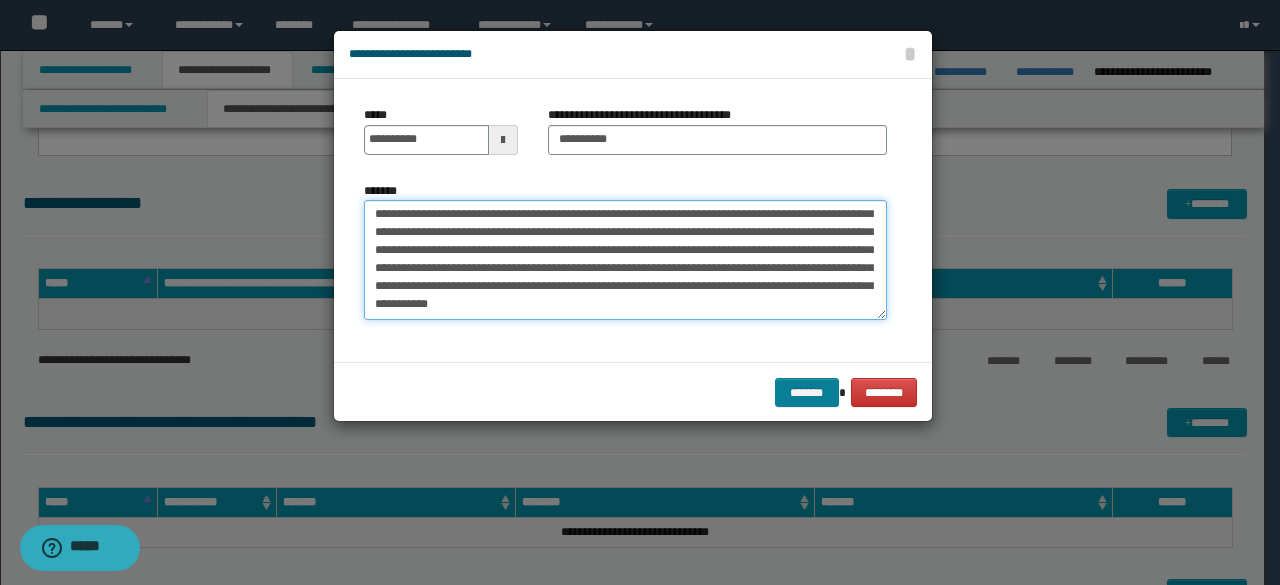 type on "**********" 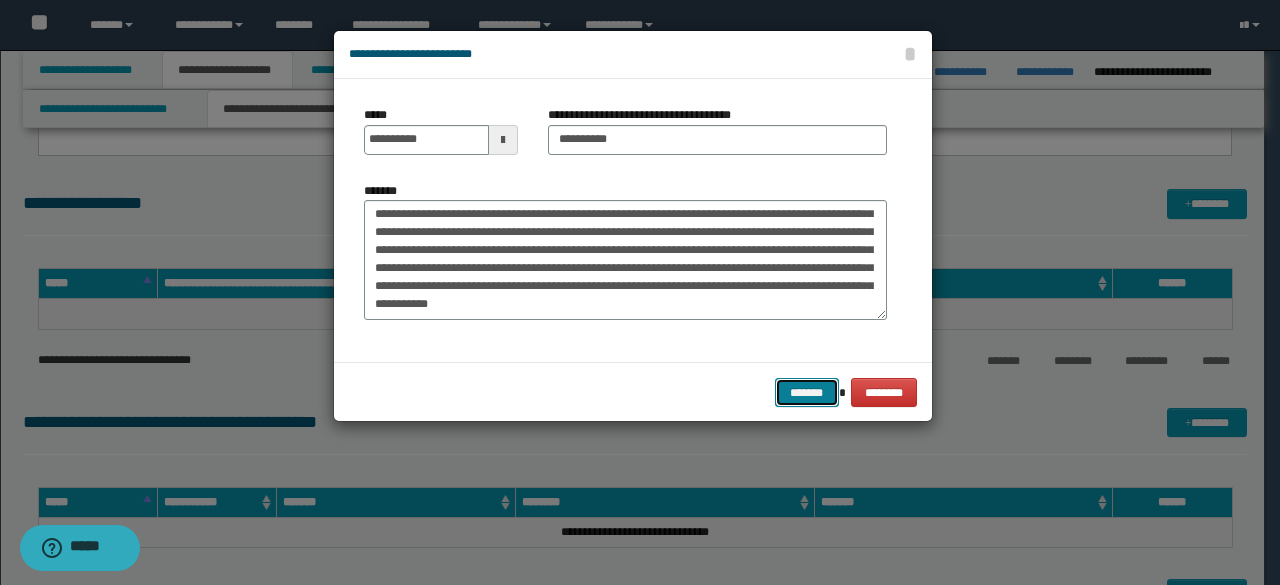 click on "*******" at bounding box center [807, 392] 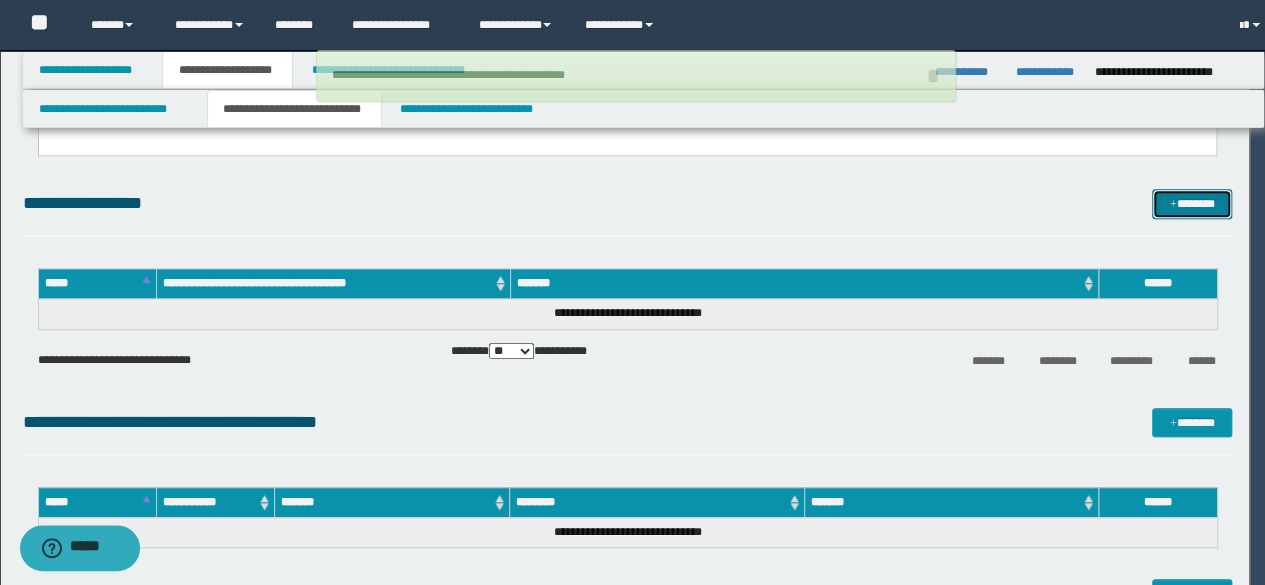 type 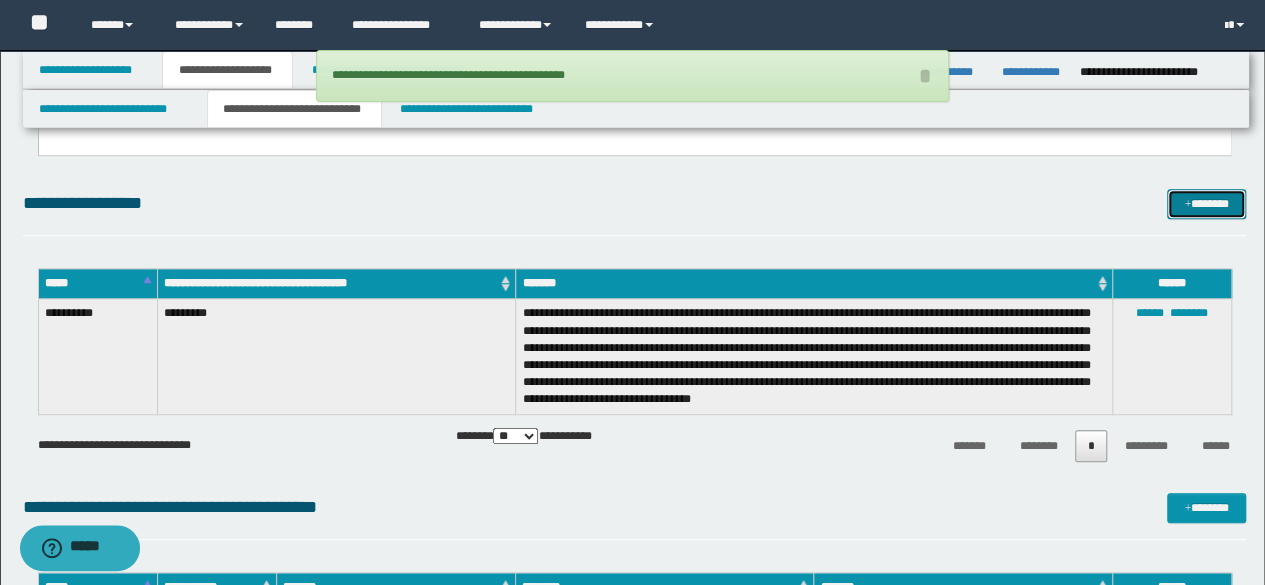 click on "*******" at bounding box center [1206, 203] 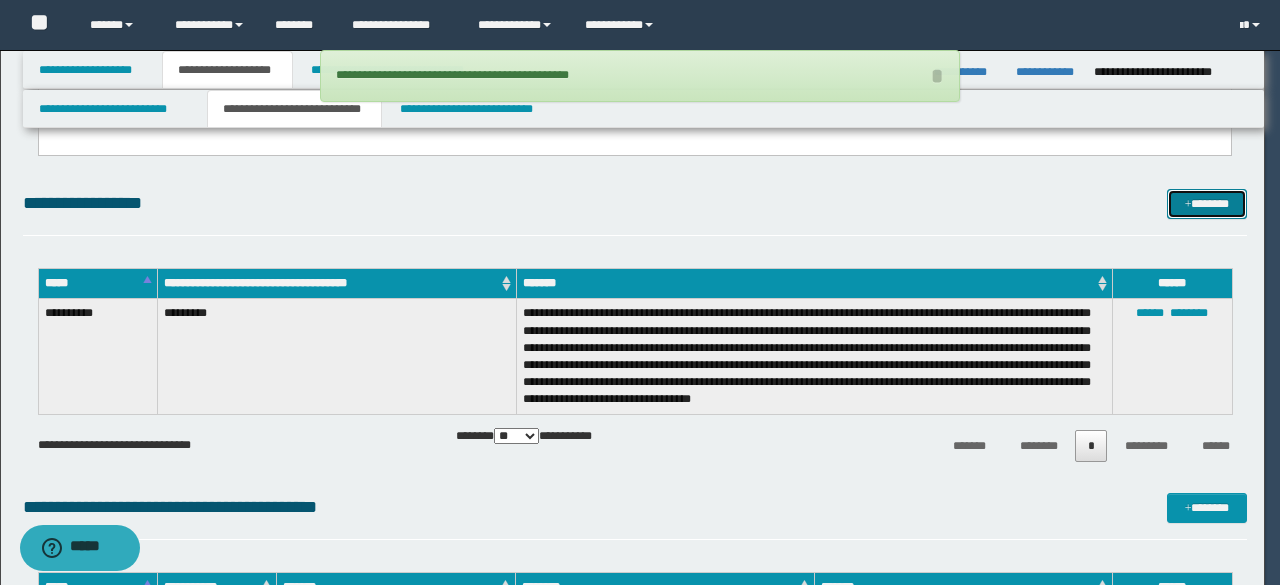 scroll, scrollTop: 0, scrollLeft: 0, axis: both 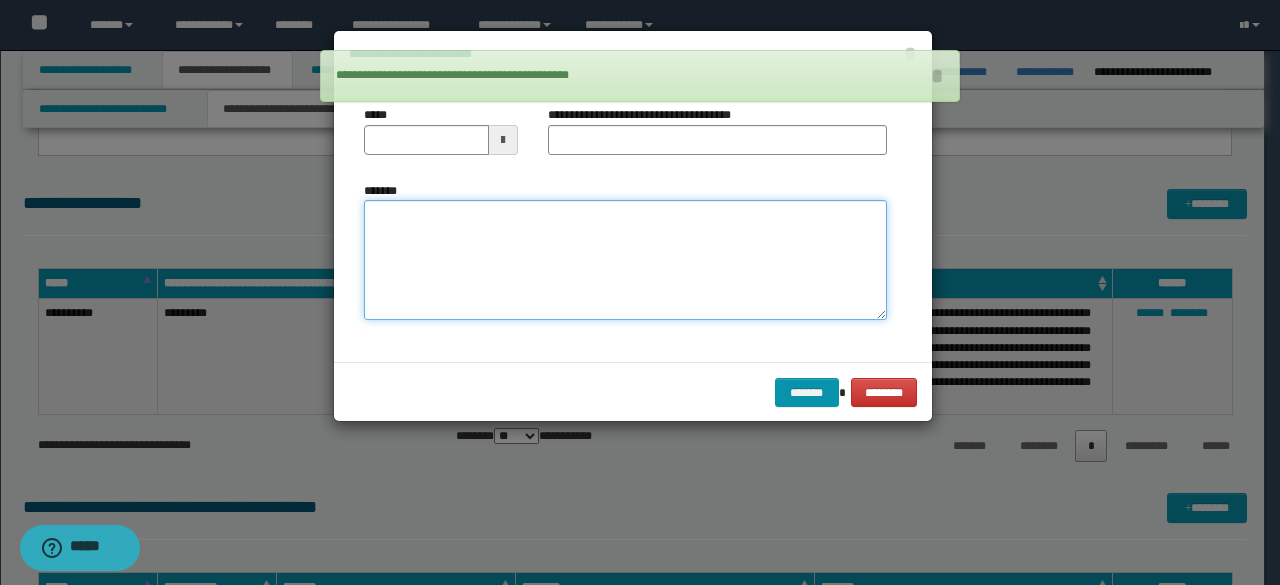 click on "*******" at bounding box center (625, 259) 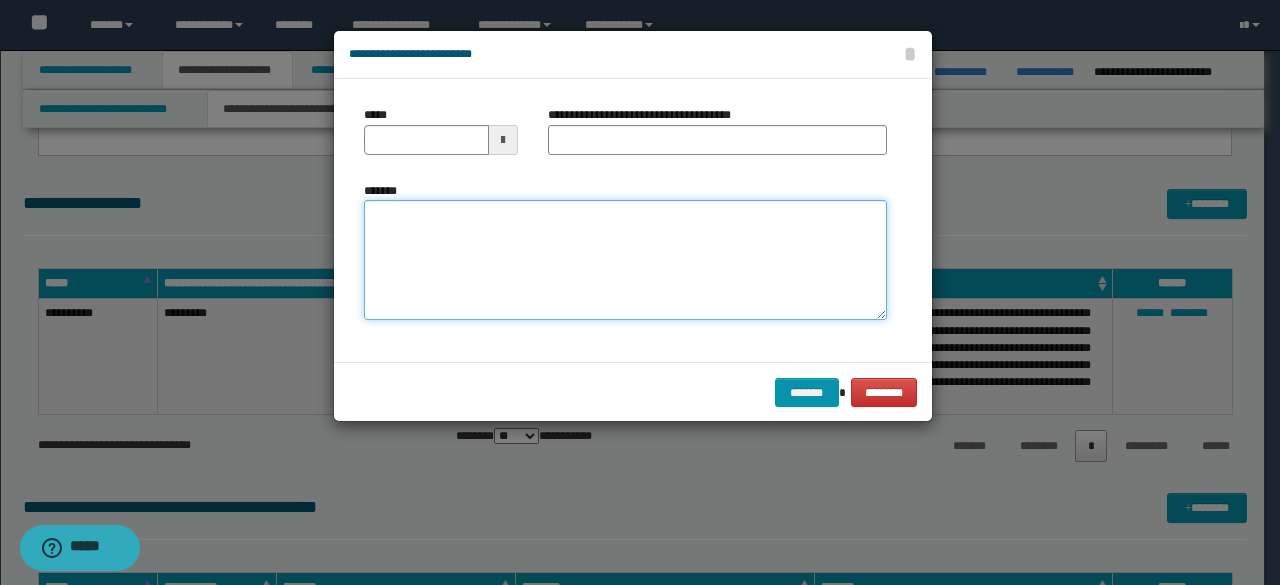 paste on "**********" 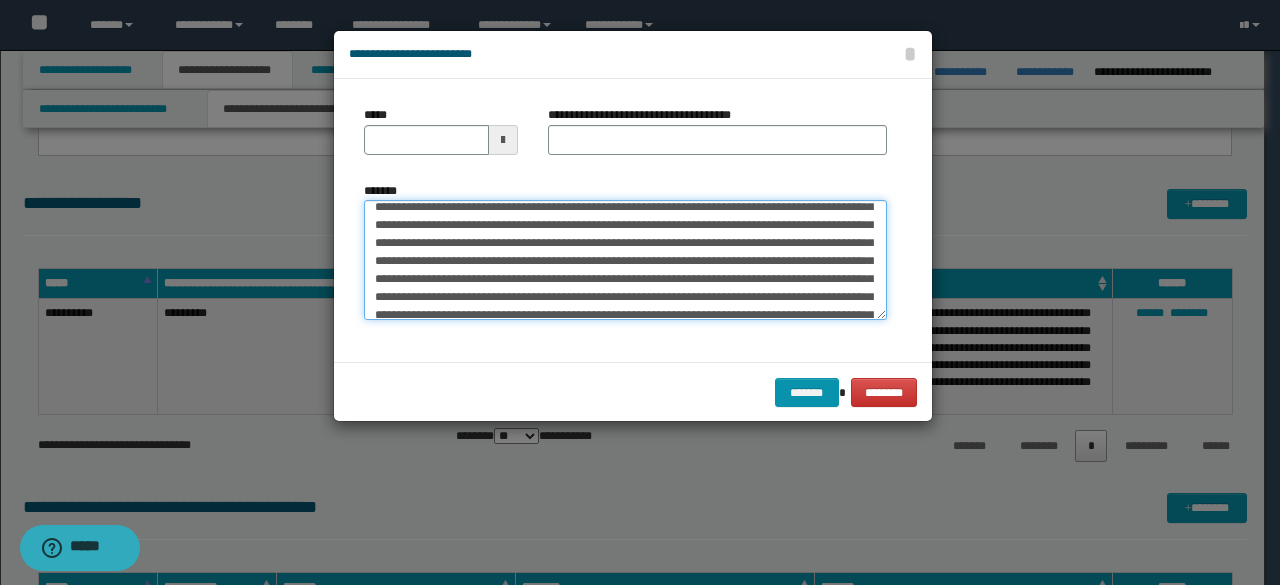 scroll, scrollTop: 0, scrollLeft: 0, axis: both 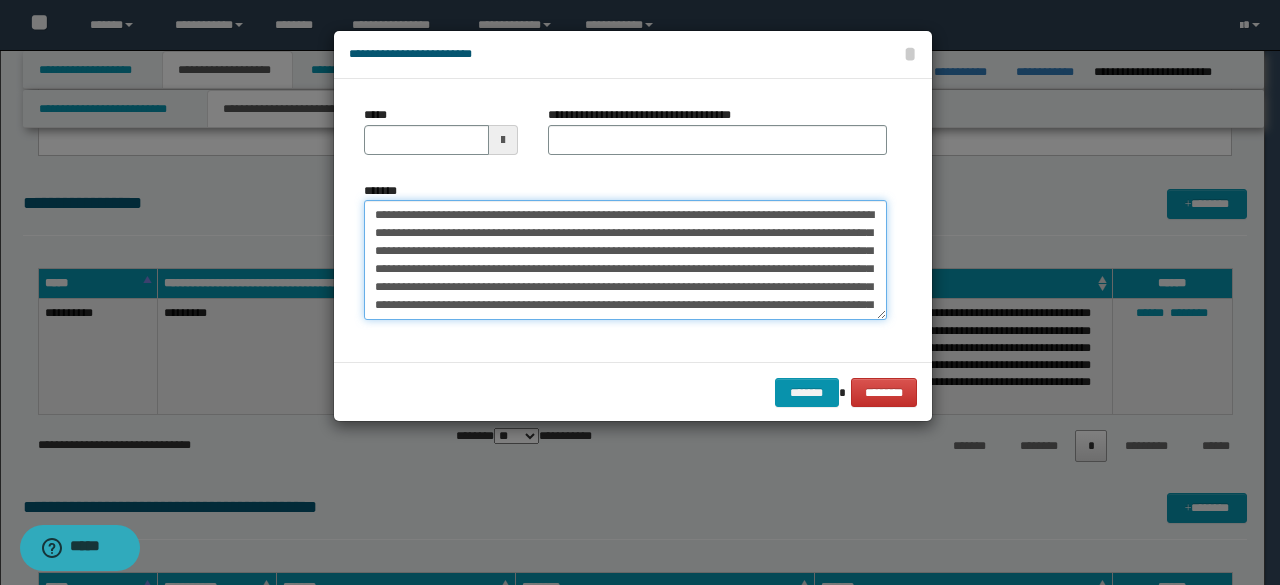 drag, startPoint x: 434, startPoint y: 215, endPoint x: 352, endPoint y: 213, distance: 82.02438 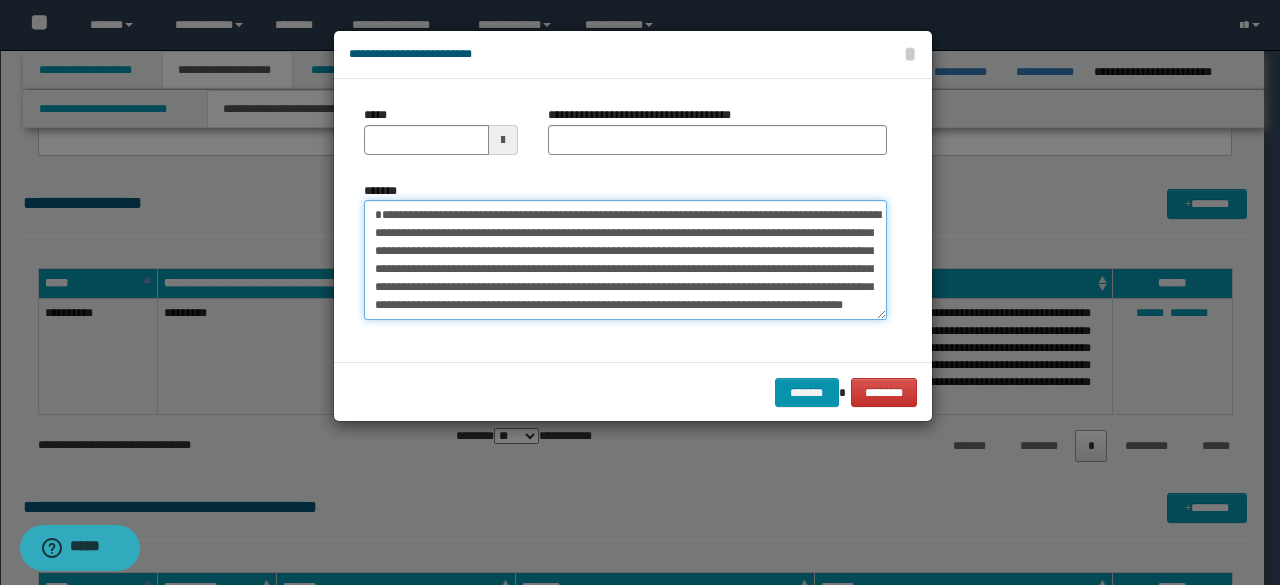 type 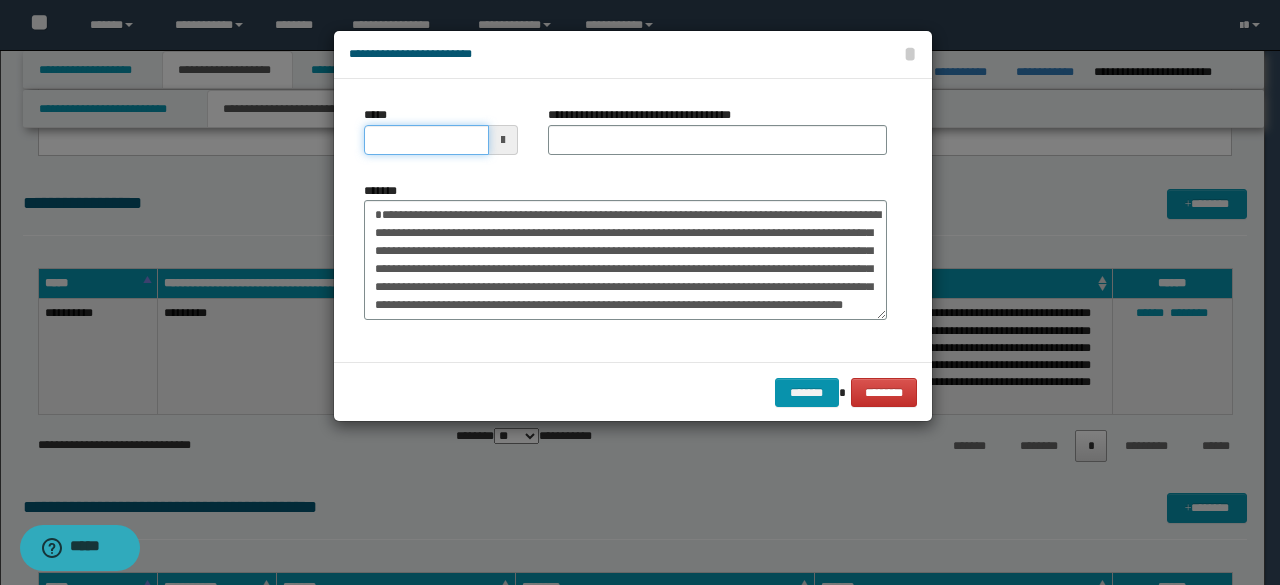 click on "*****" at bounding box center [426, 140] 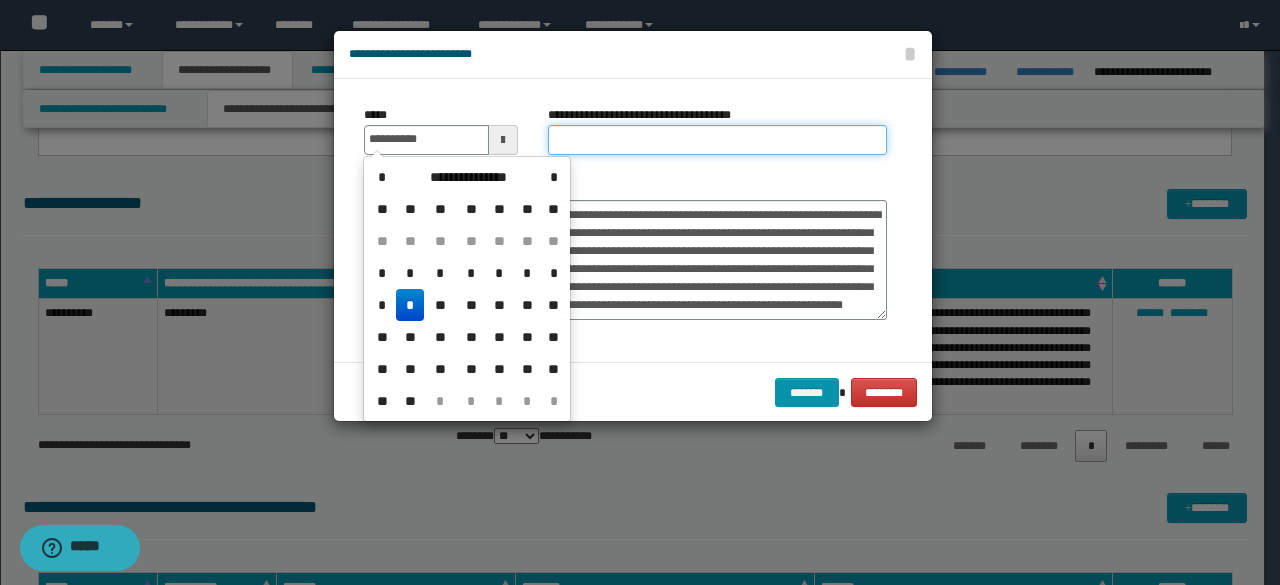 type on "**********" 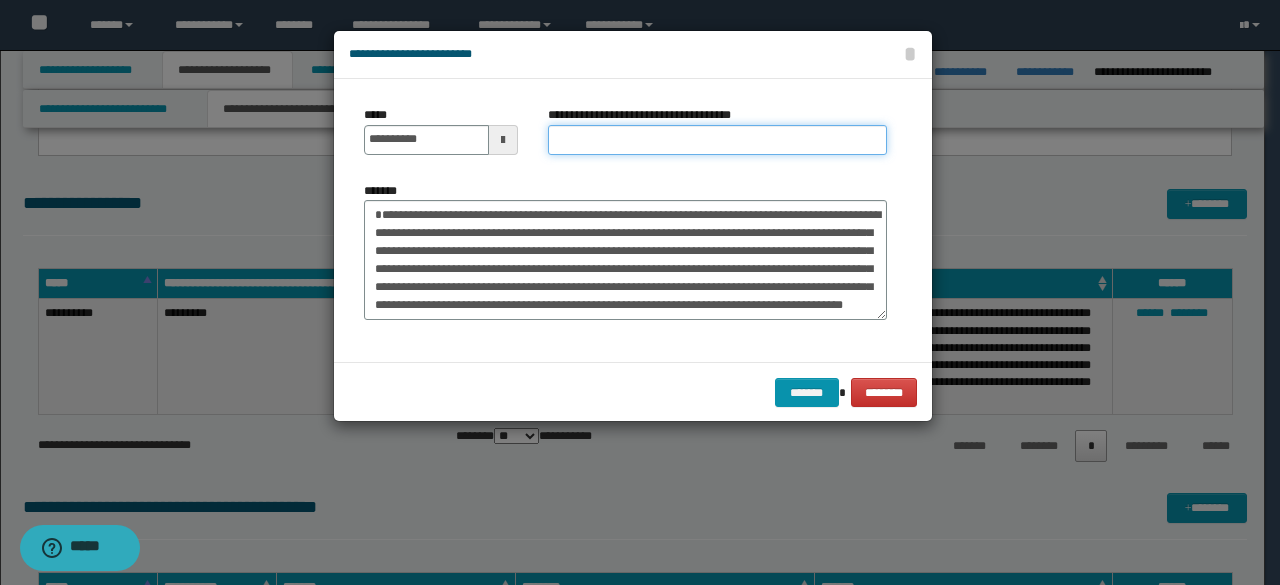 click on "**********" at bounding box center [717, 140] 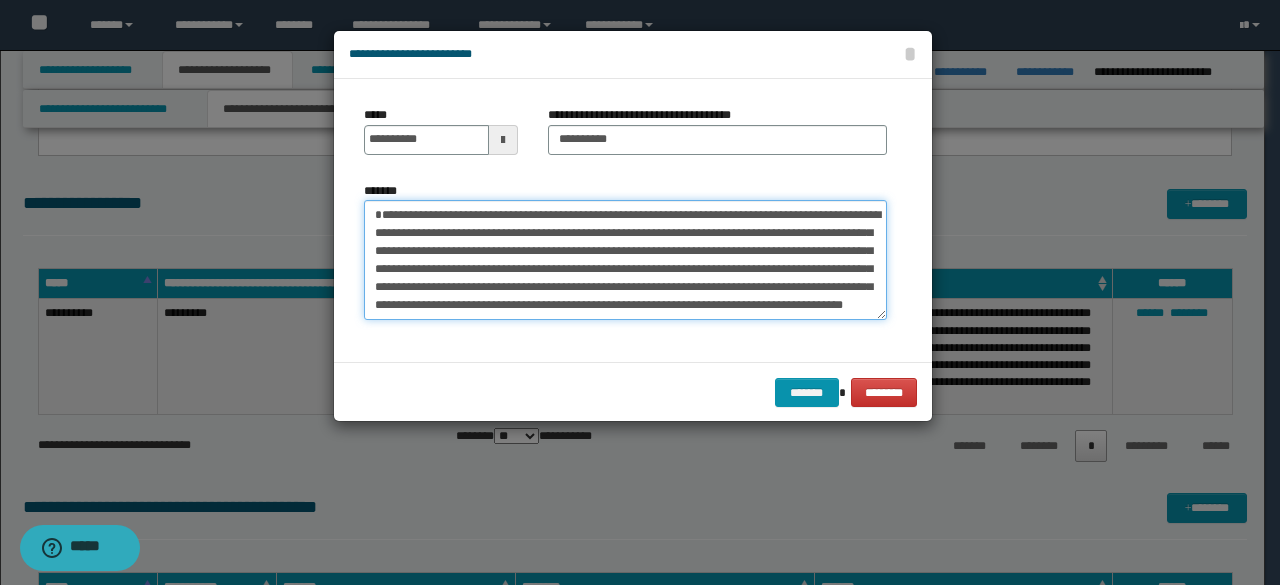 drag, startPoint x: 444, startPoint y: 212, endPoint x: 338, endPoint y: 204, distance: 106.30146 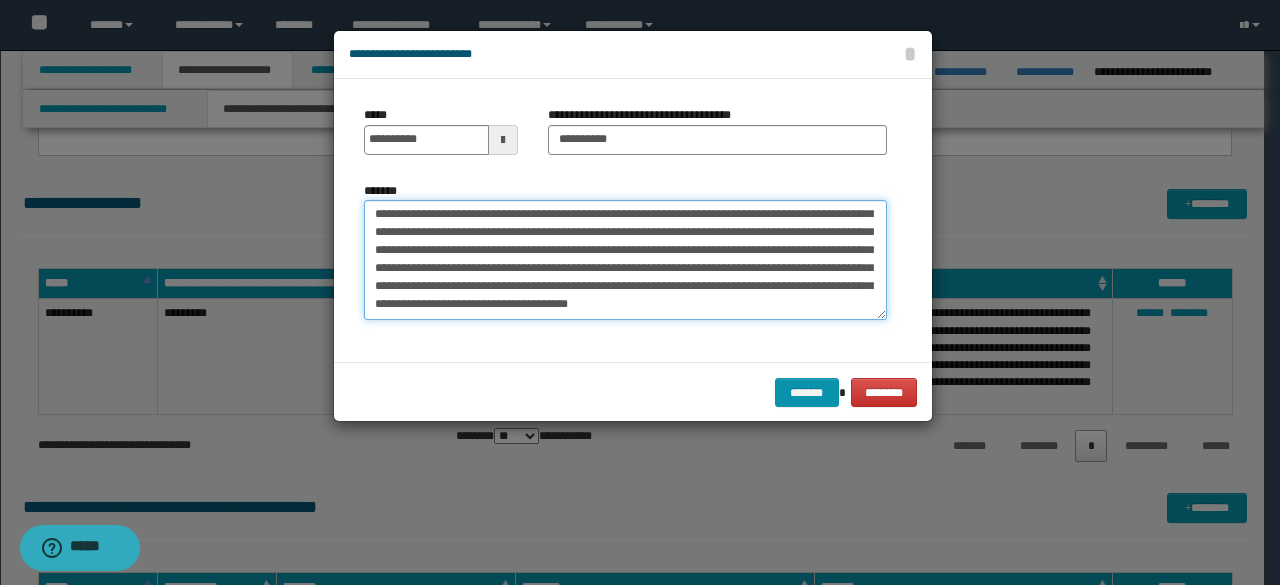 scroll, scrollTop: 522, scrollLeft: 0, axis: vertical 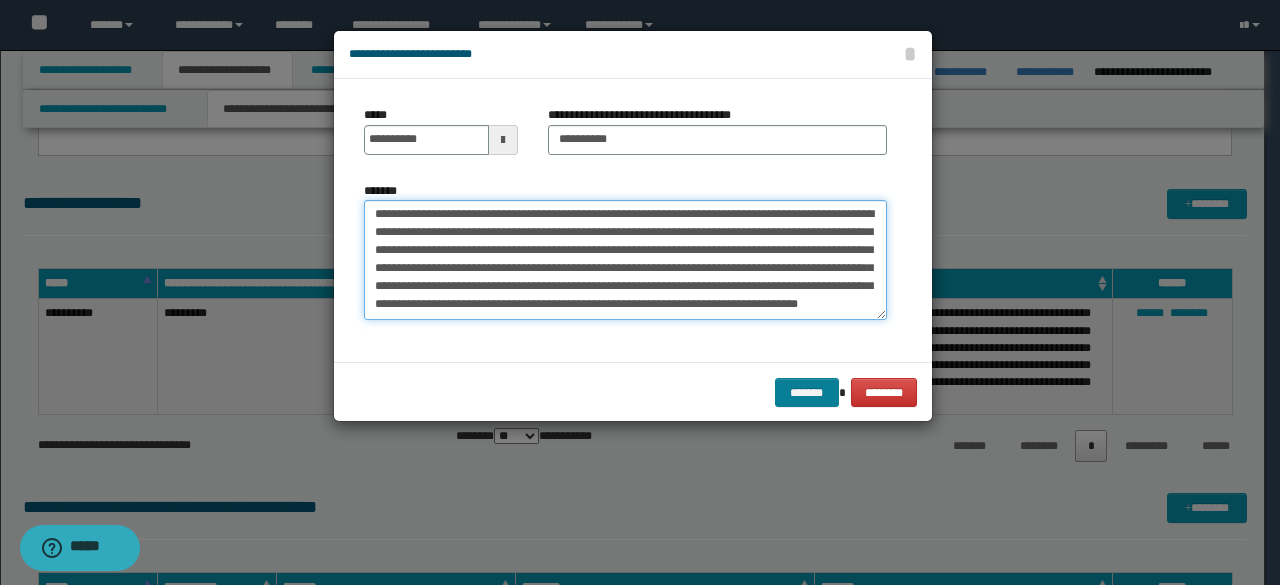 type on "**********" 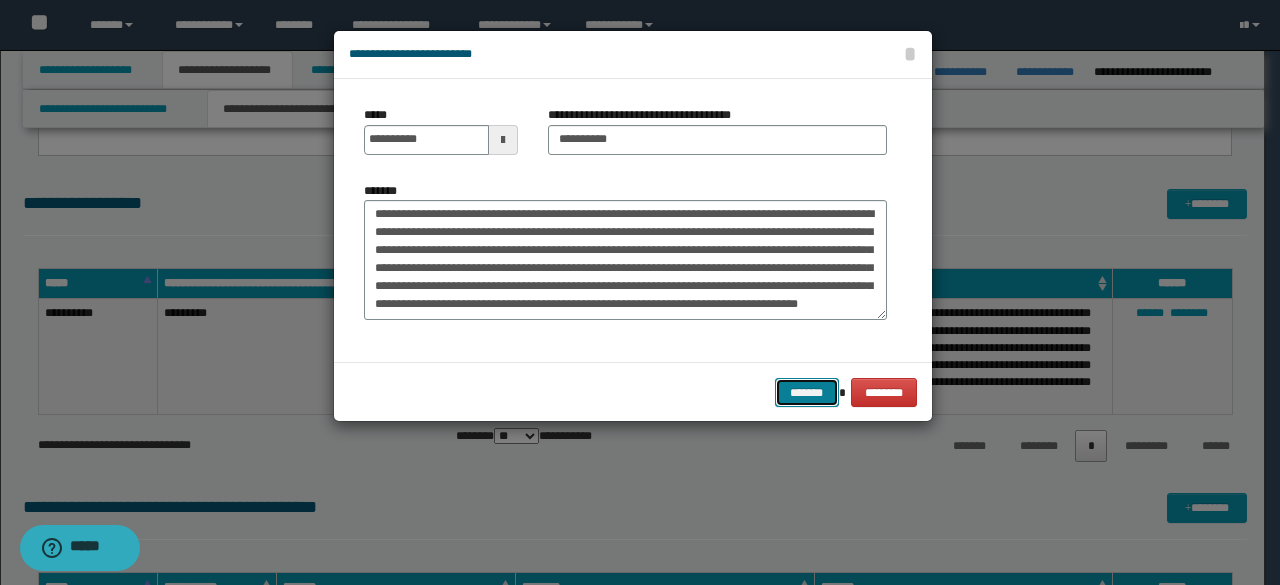 click on "*******" at bounding box center [807, 392] 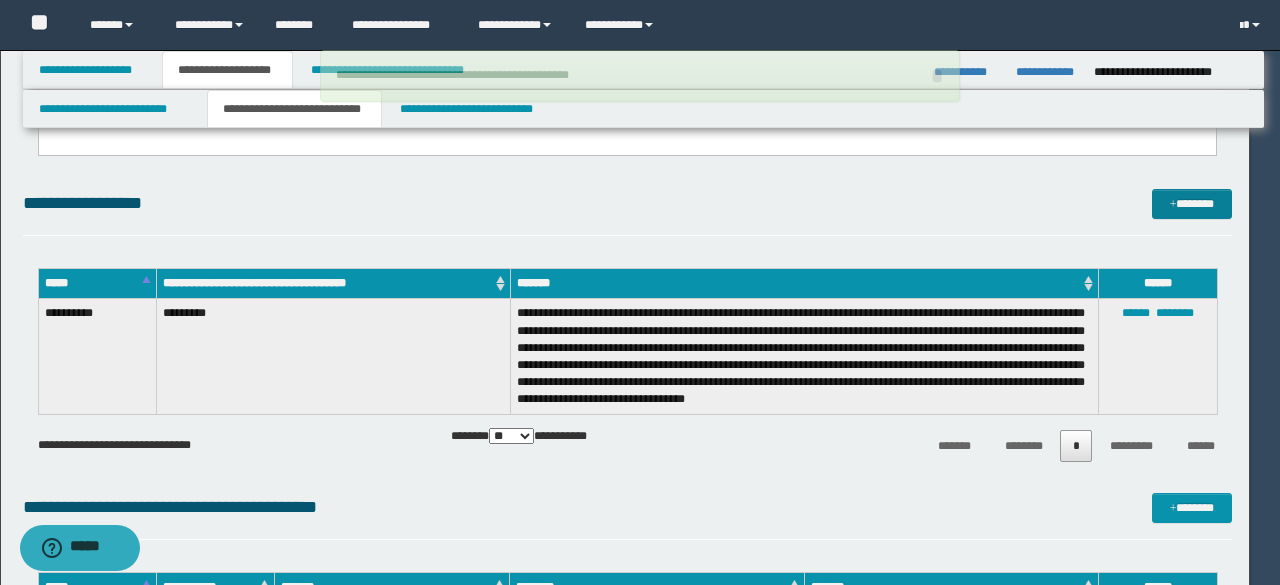 type 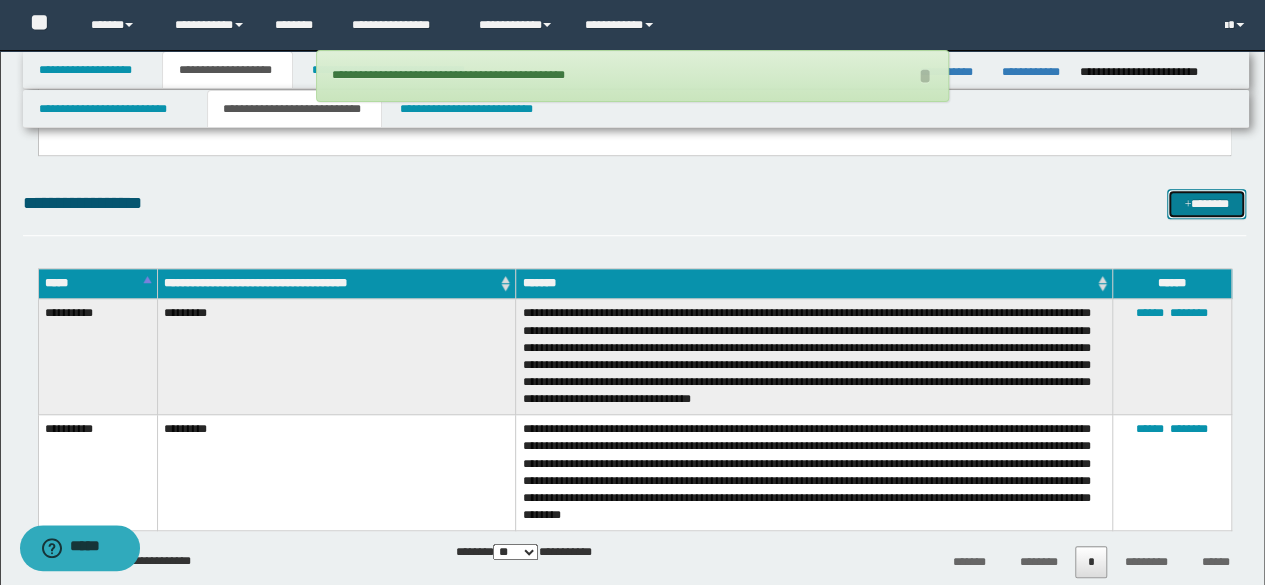 click on "*******" at bounding box center (1206, 203) 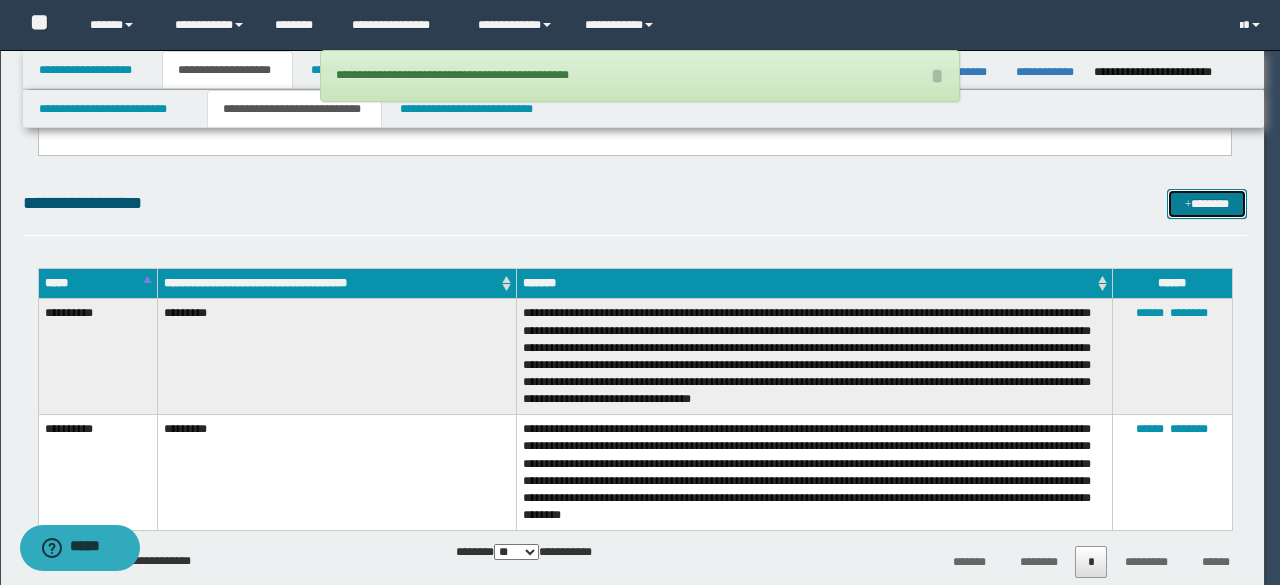 scroll, scrollTop: 0, scrollLeft: 0, axis: both 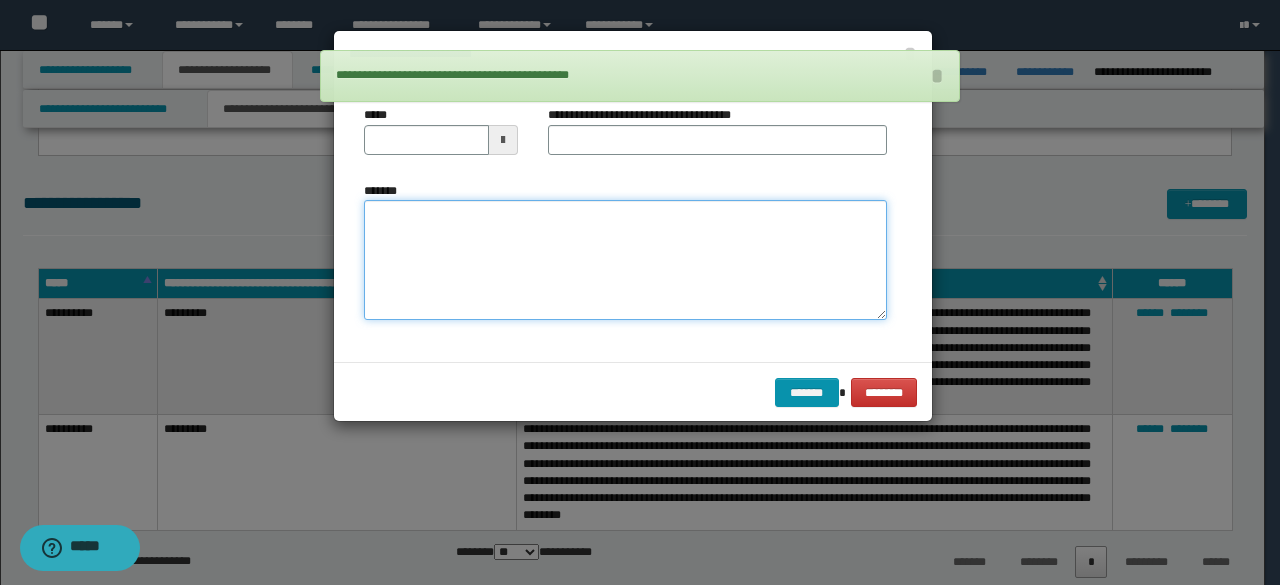click on "*******" at bounding box center [625, 259] 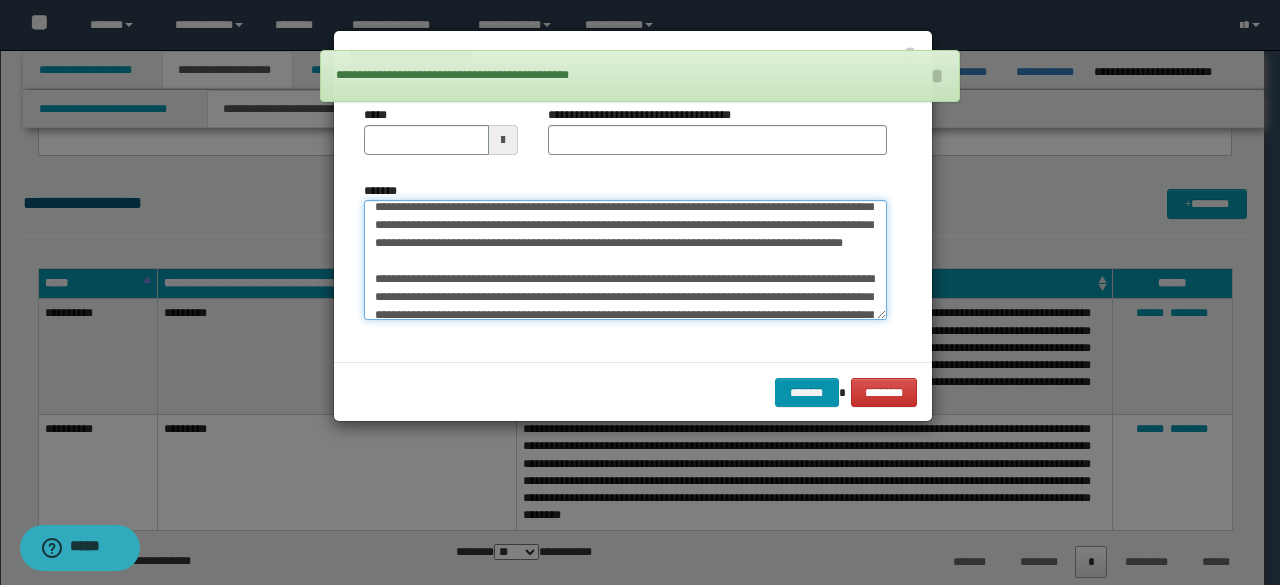 scroll, scrollTop: 0, scrollLeft: 0, axis: both 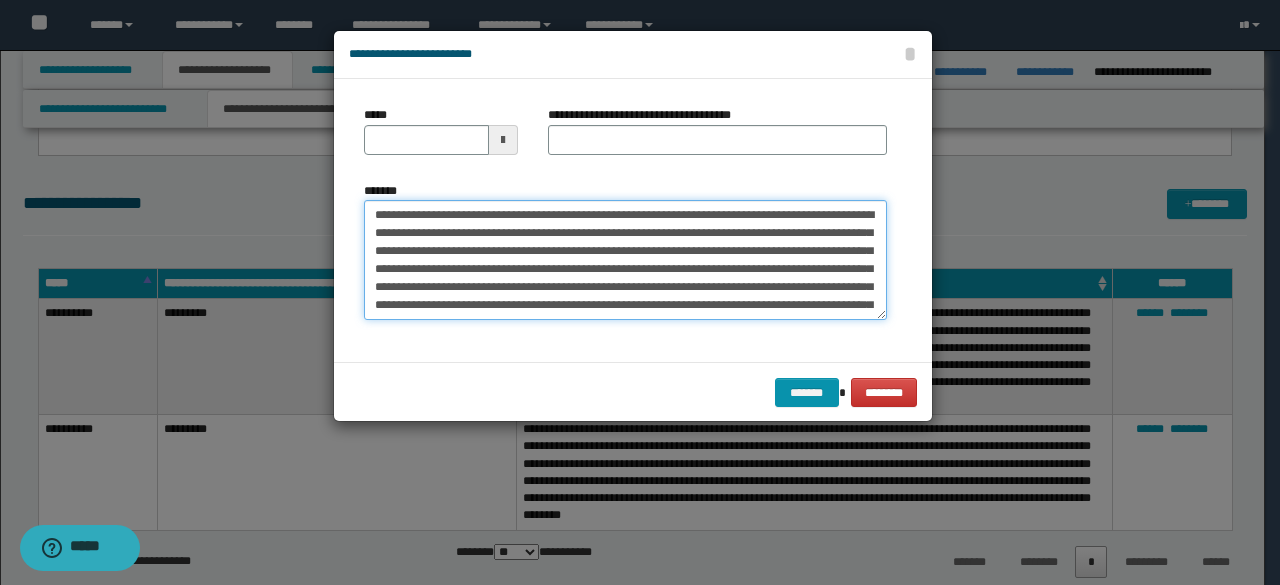 drag, startPoint x: 435, startPoint y: 217, endPoint x: 317, endPoint y: 209, distance: 118.270874 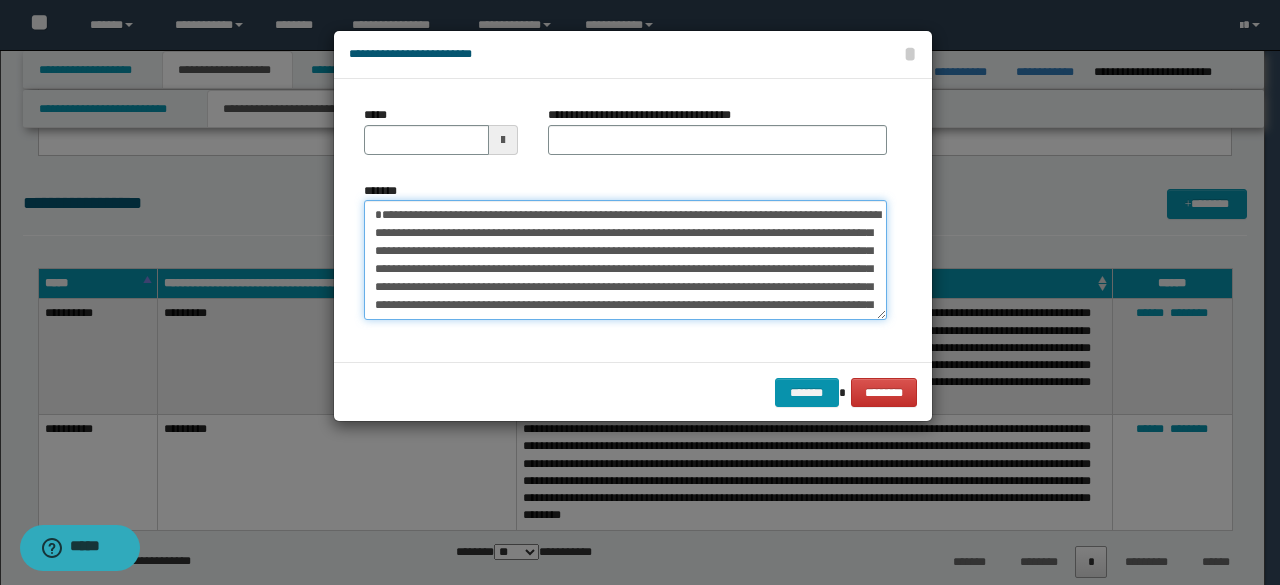 type 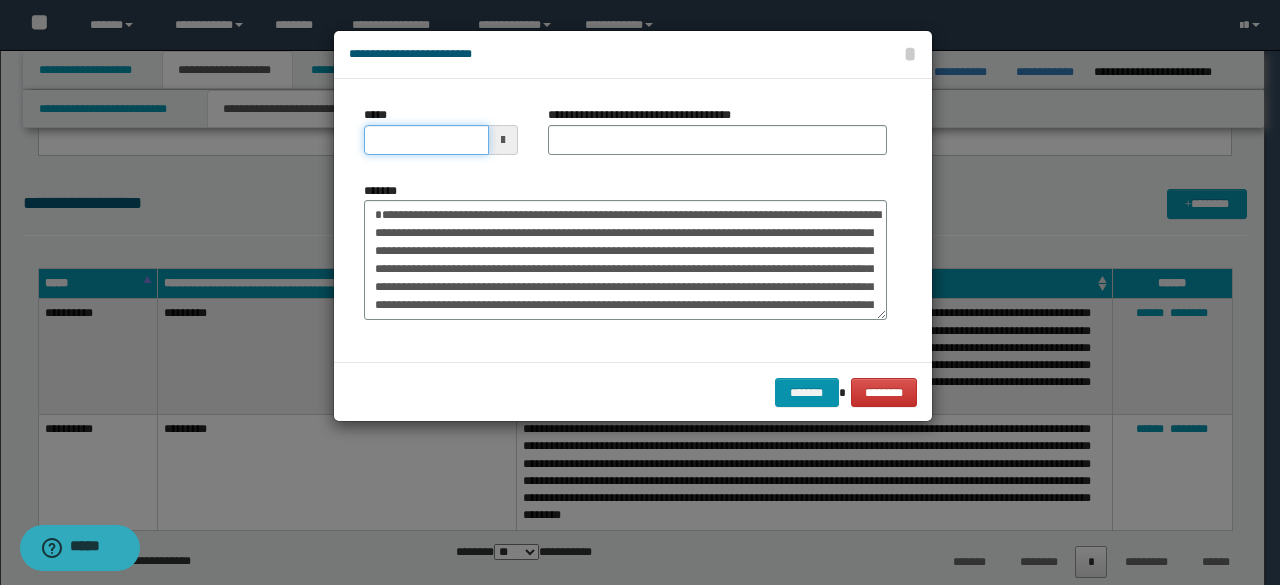 click on "*****" at bounding box center [426, 140] 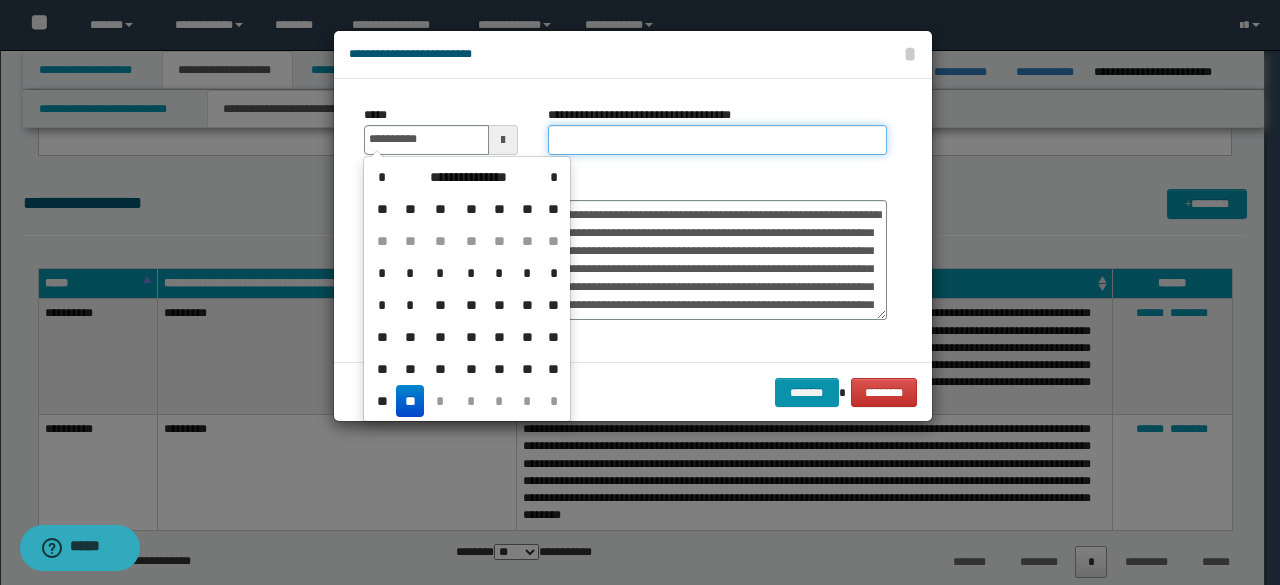 type on "**********" 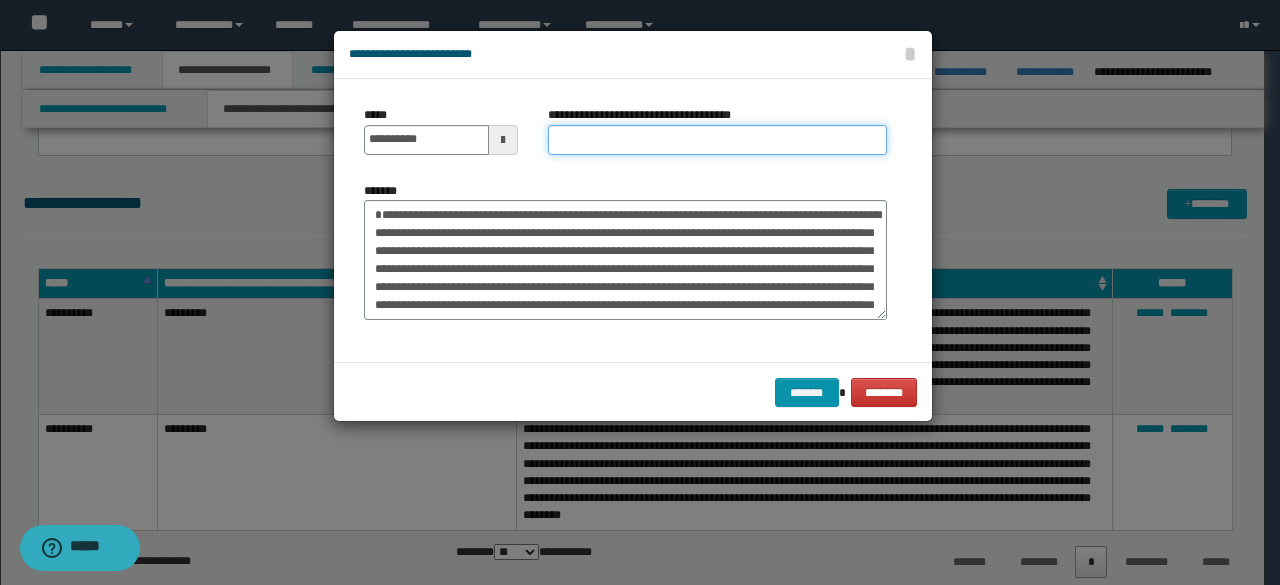click on "**********" at bounding box center (717, 140) 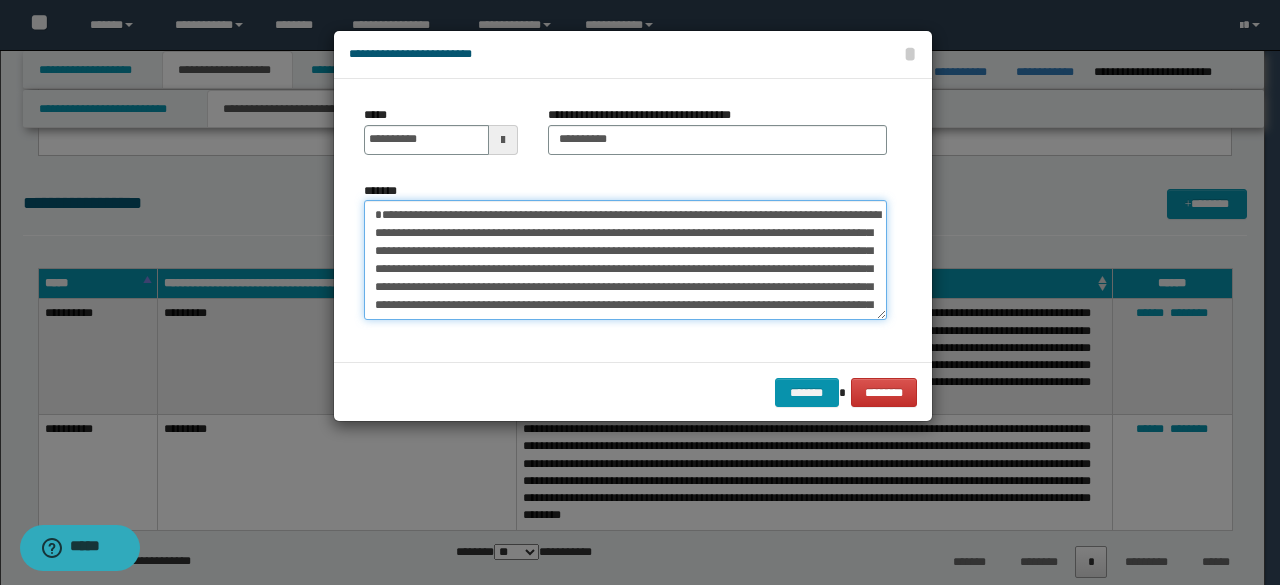 drag, startPoint x: 445, startPoint y: 216, endPoint x: 358, endPoint y: 215, distance: 87.005745 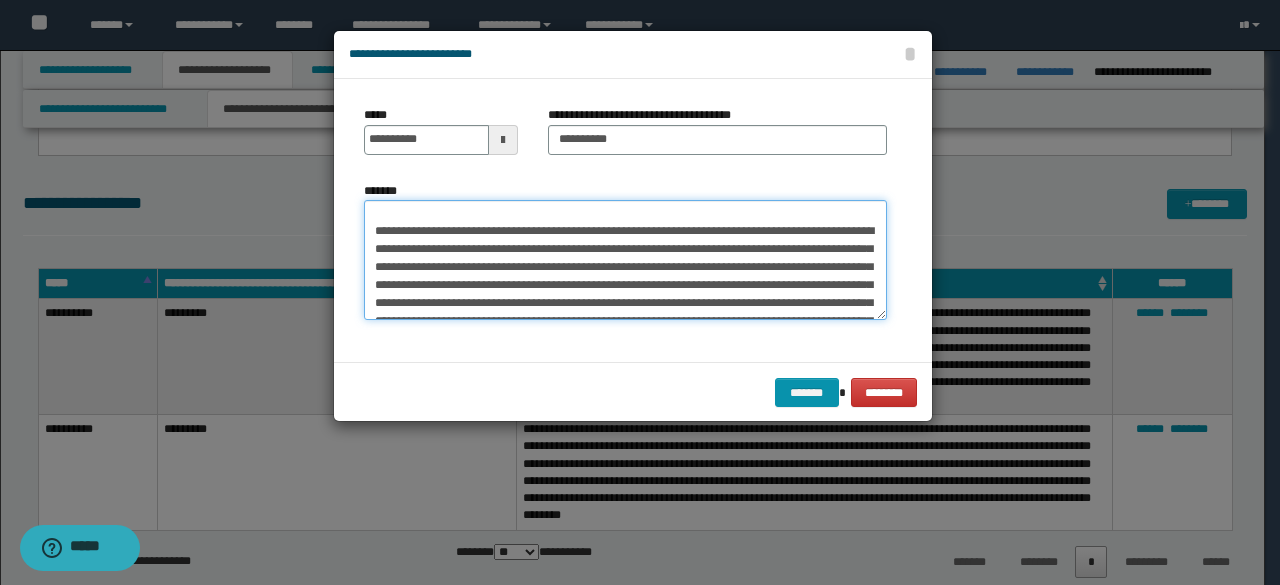 scroll, scrollTop: 360, scrollLeft: 0, axis: vertical 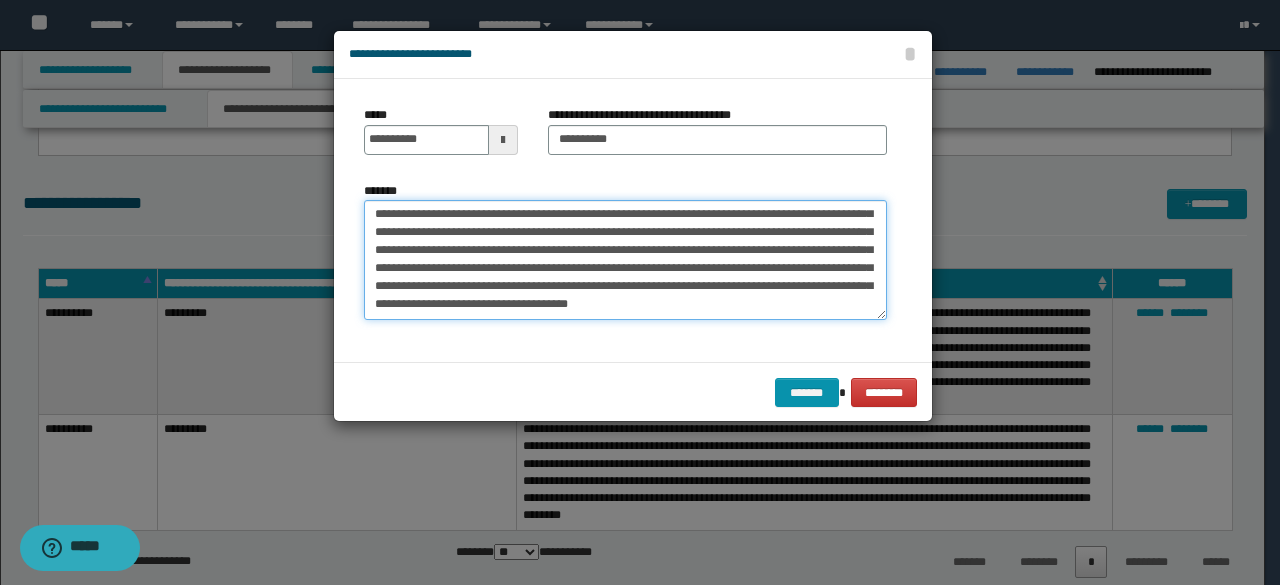 drag, startPoint x: 374, startPoint y: 245, endPoint x: 830, endPoint y: 344, distance: 466.623 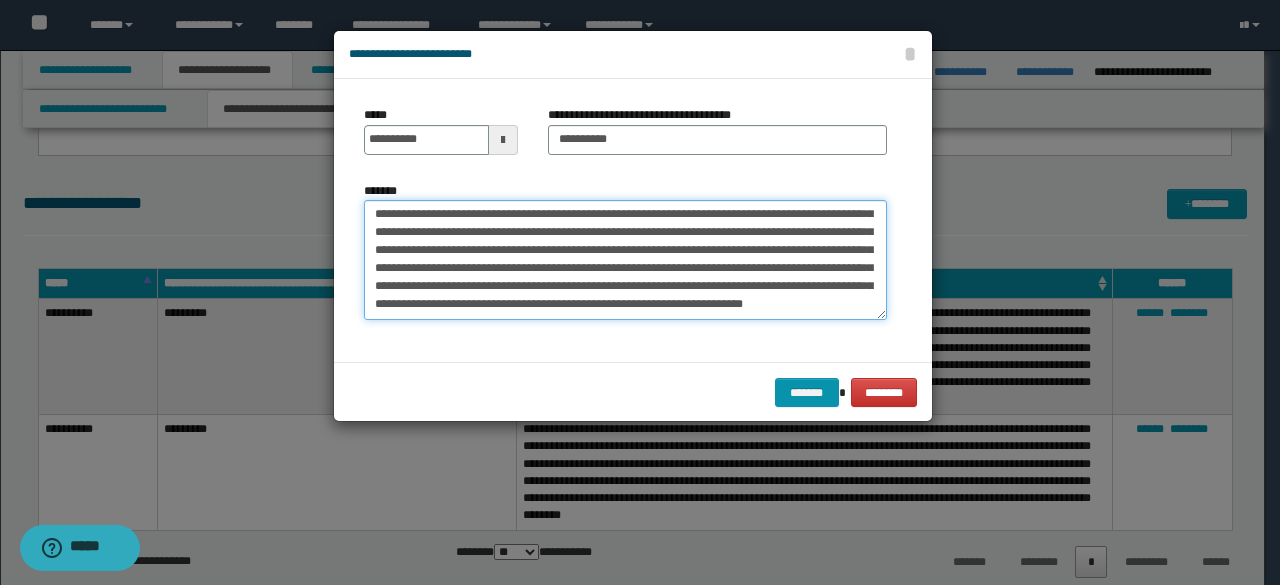 scroll, scrollTop: 144, scrollLeft: 0, axis: vertical 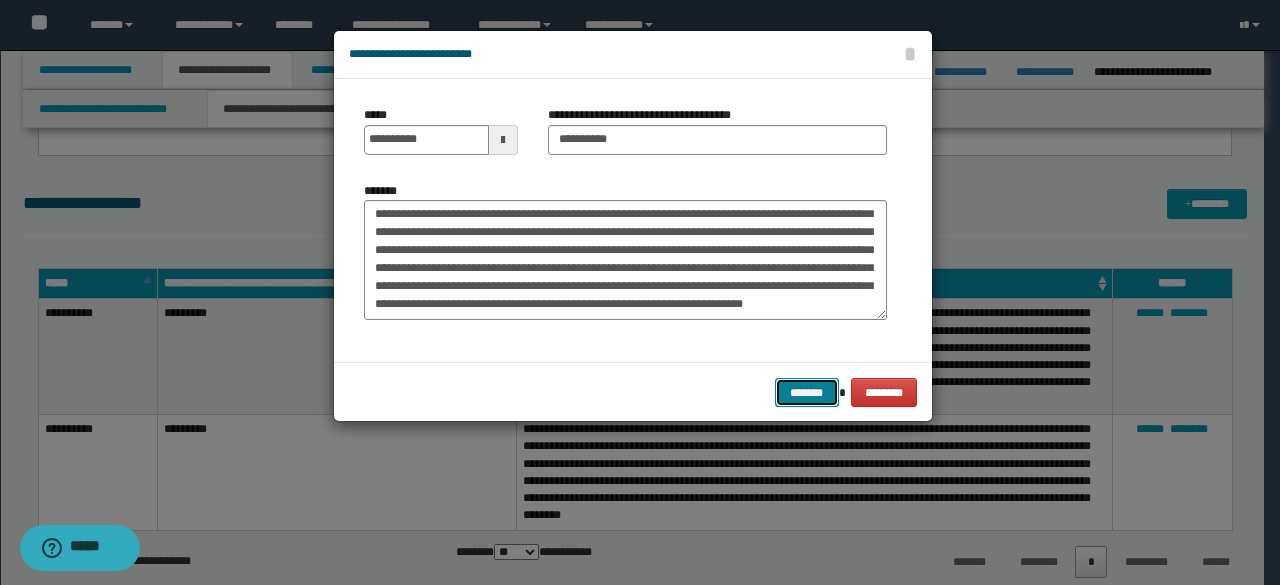 click on "*******" at bounding box center (807, 392) 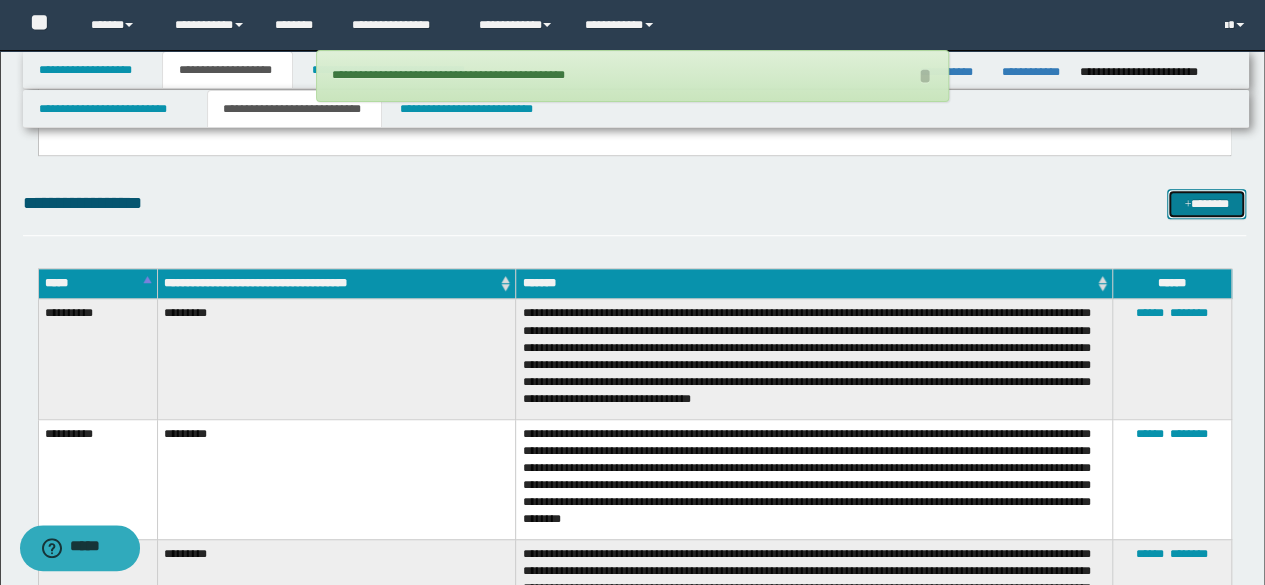click on "*******" at bounding box center [1206, 203] 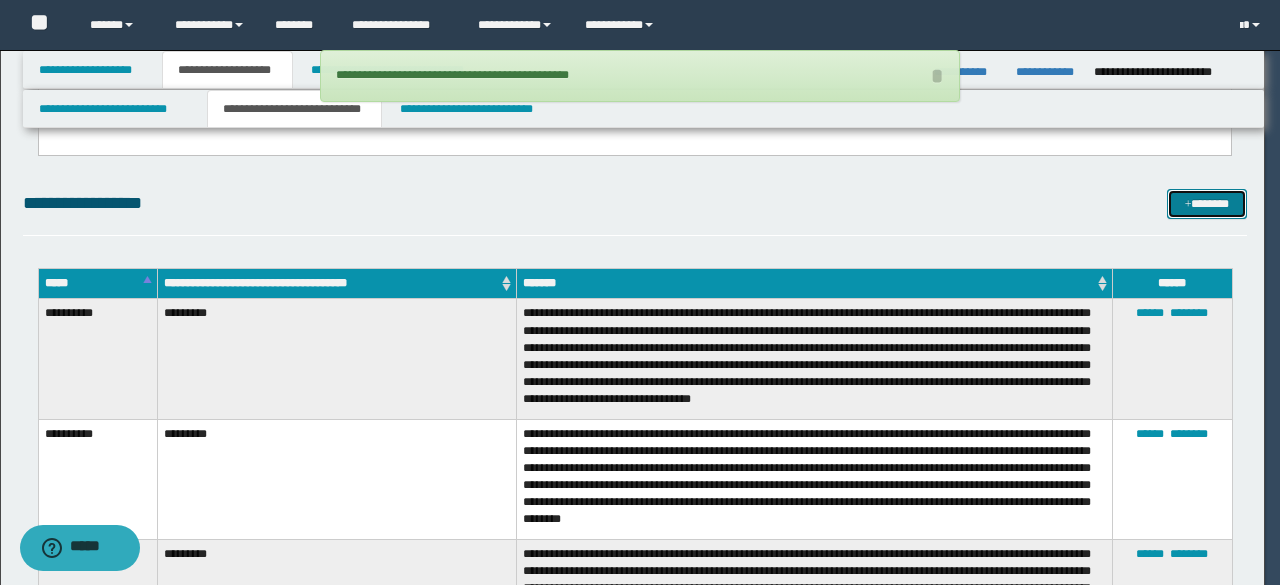 scroll, scrollTop: 0, scrollLeft: 0, axis: both 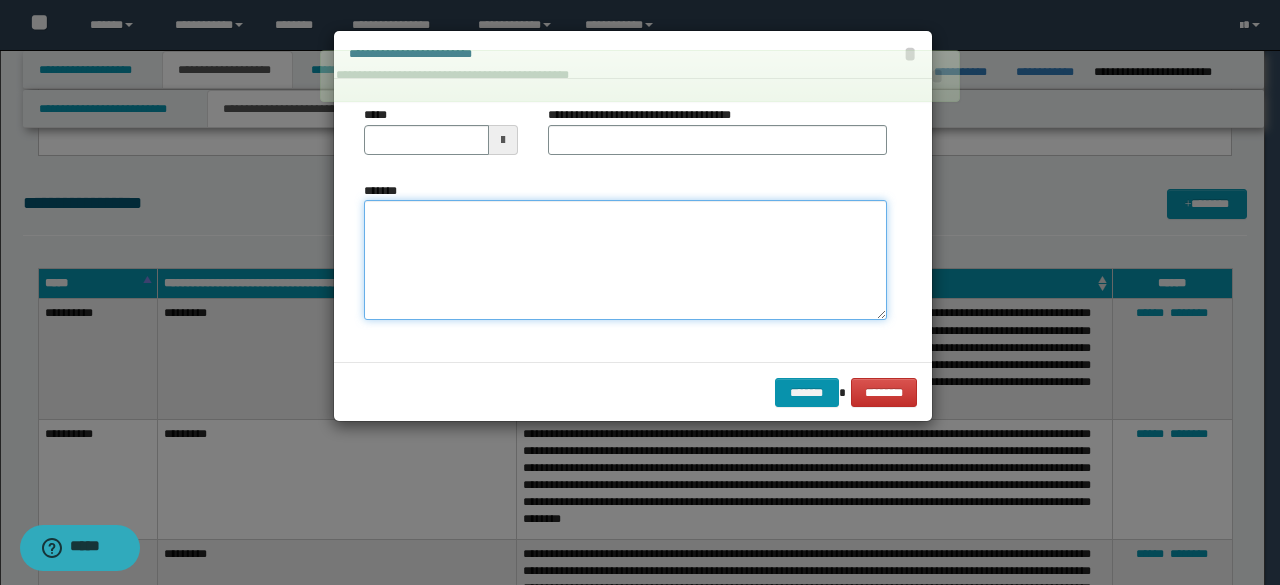 click on "*******" at bounding box center (625, 259) 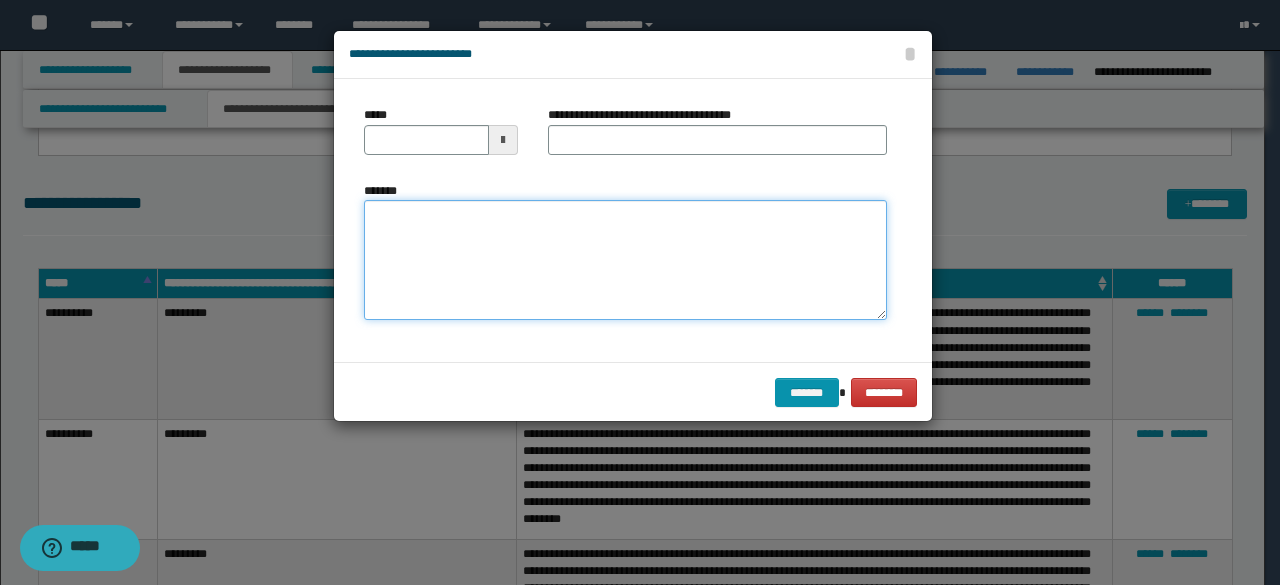 paste on "**********" 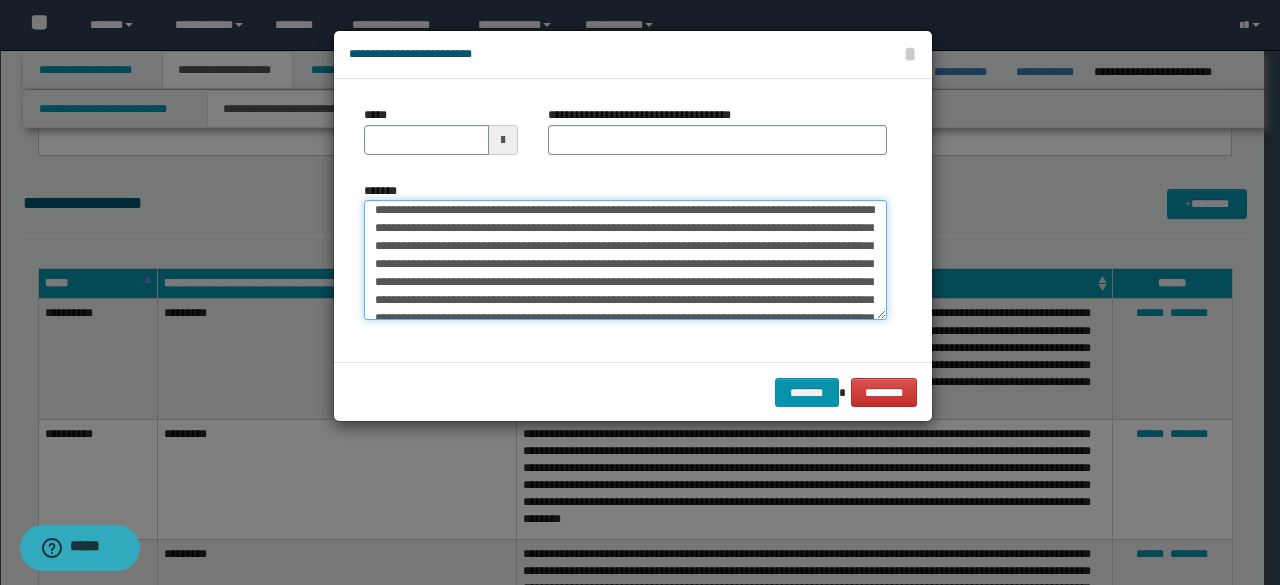 scroll, scrollTop: 0, scrollLeft: 0, axis: both 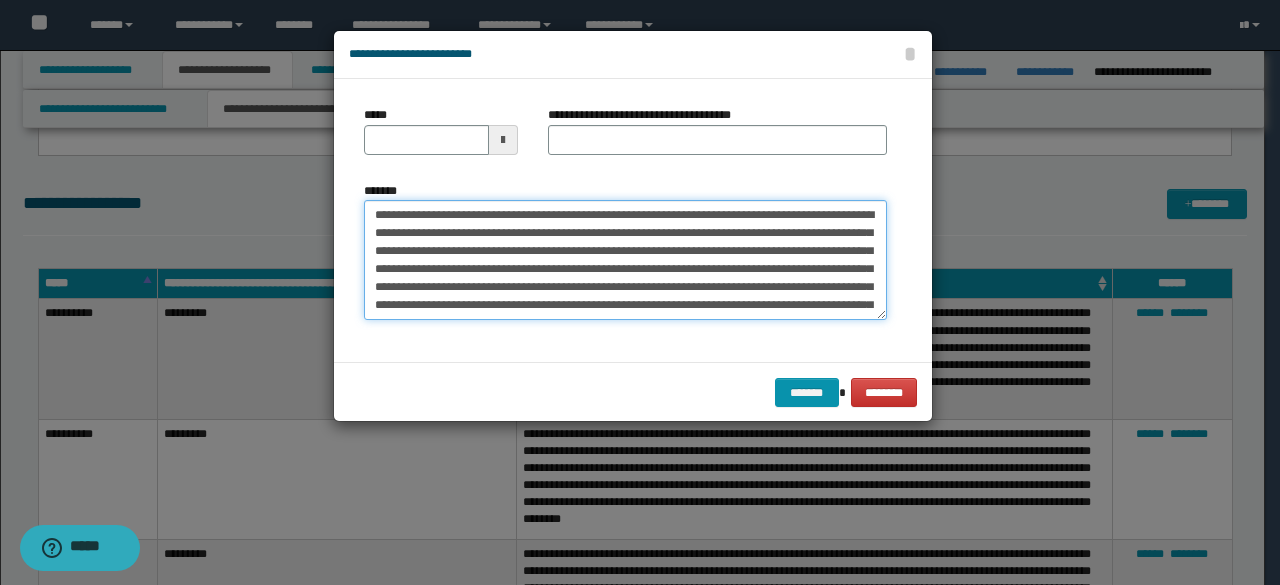 drag, startPoint x: 436, startPoint y: 209, endPoint x: 334, endPoint y: 223, distance: 102.9563 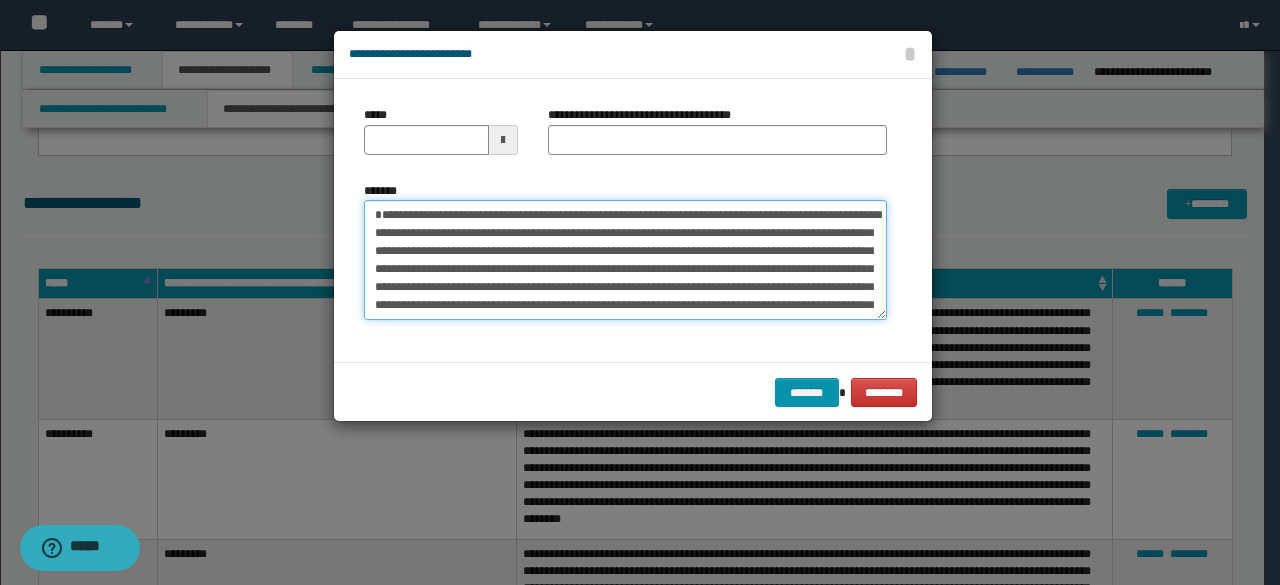 type 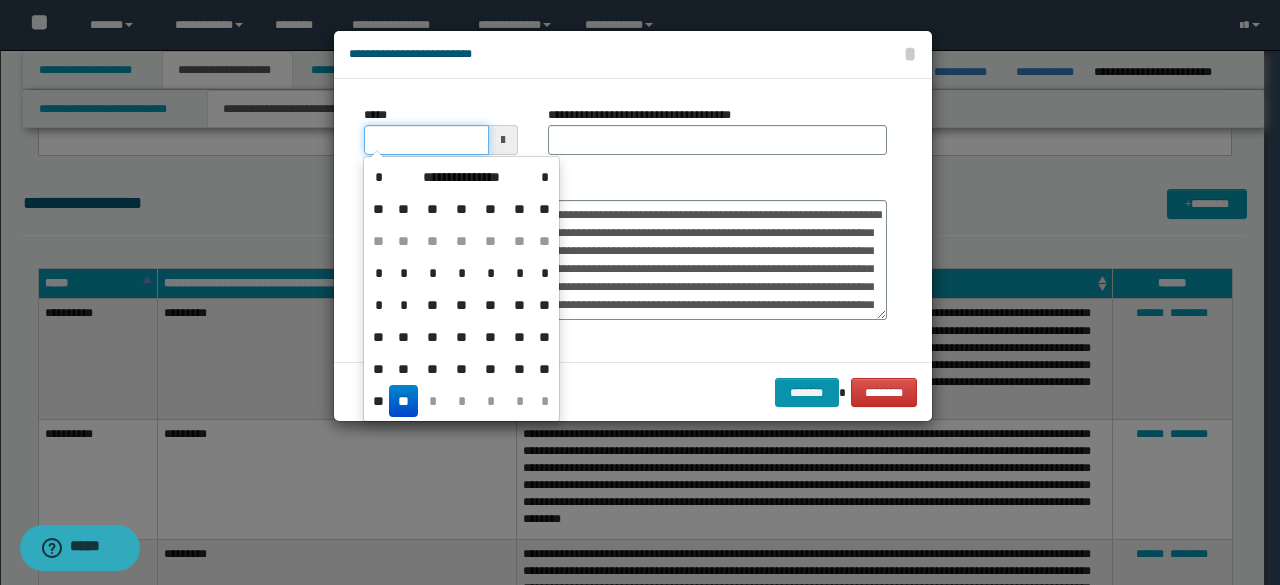 click on "*****" at bounding box center [426, 140] 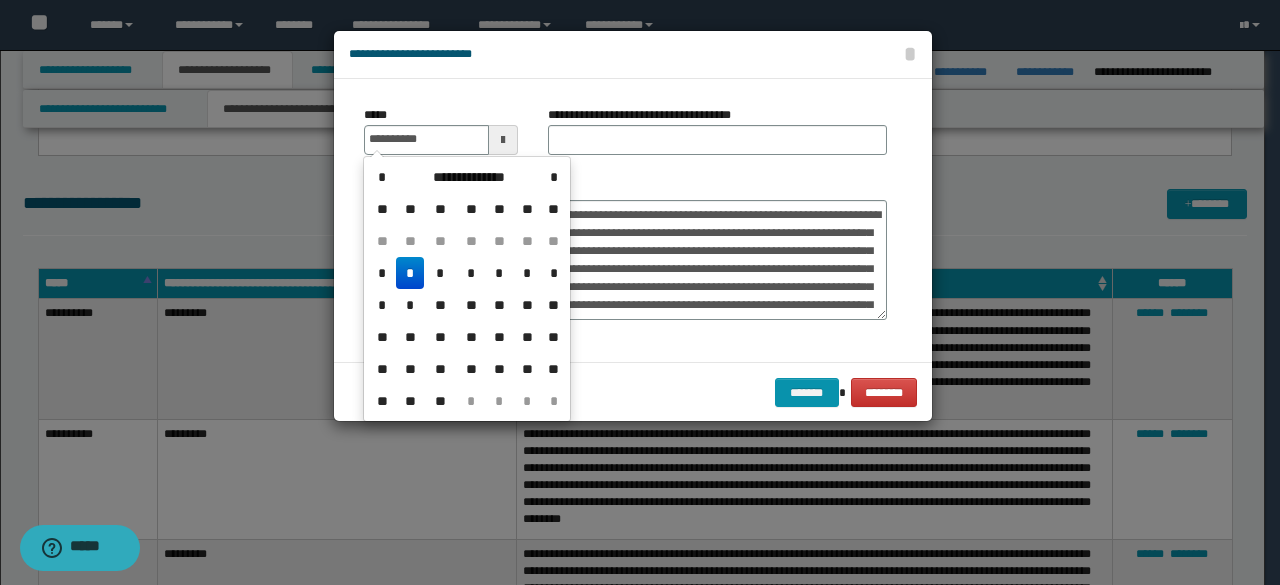 type on "**********" 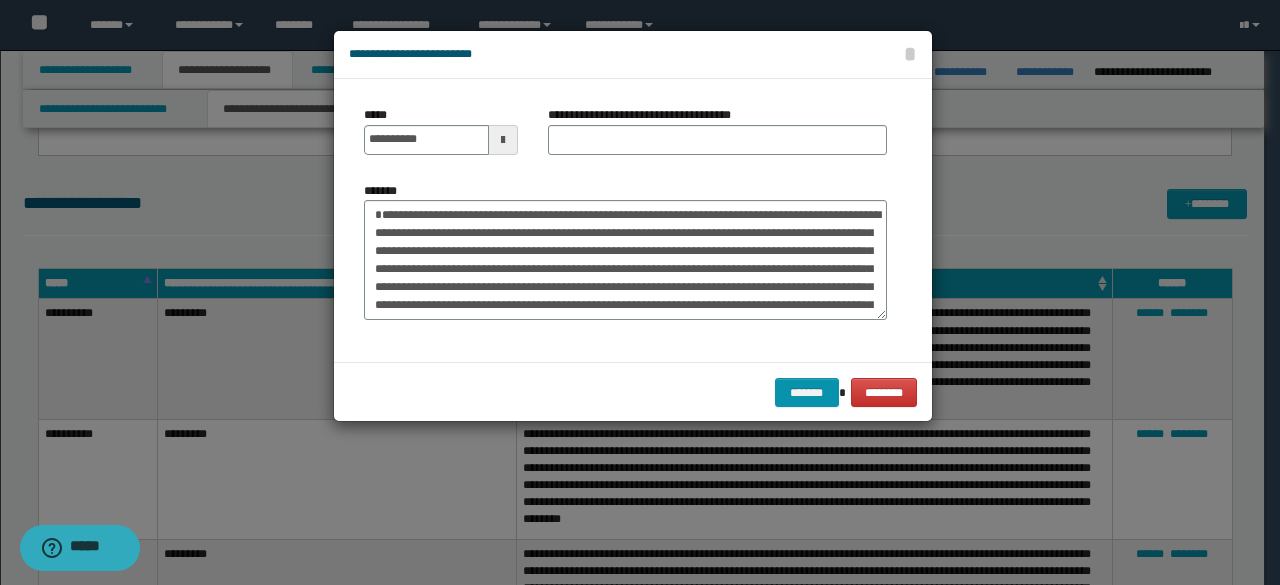 click on "**********" at bounding box center (647, 115) 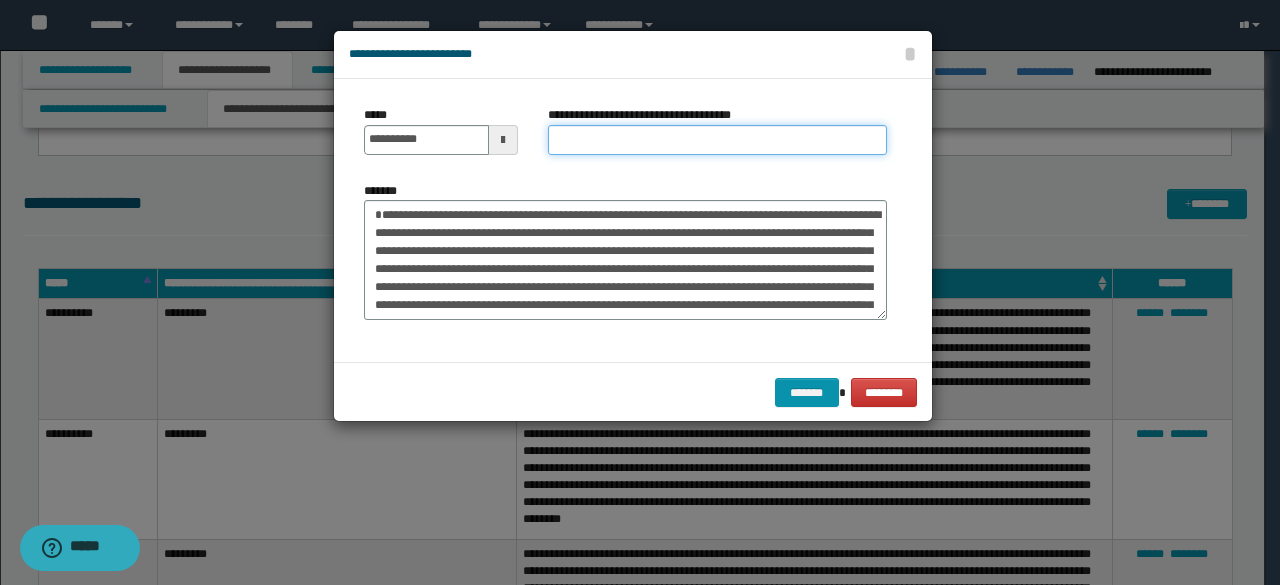 click on "**********" at bounding box center [717, 140] 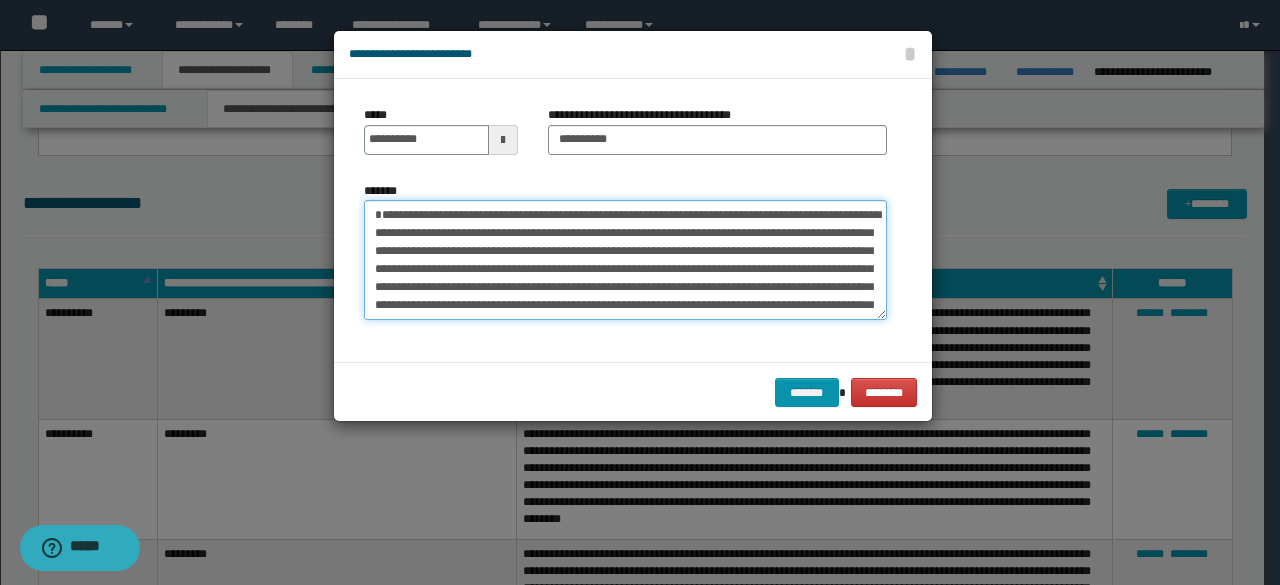 drag, startPoint x: 444, startPoint y: 213, endPoint x: 336, endPoint y: 199, distance: 108.903625 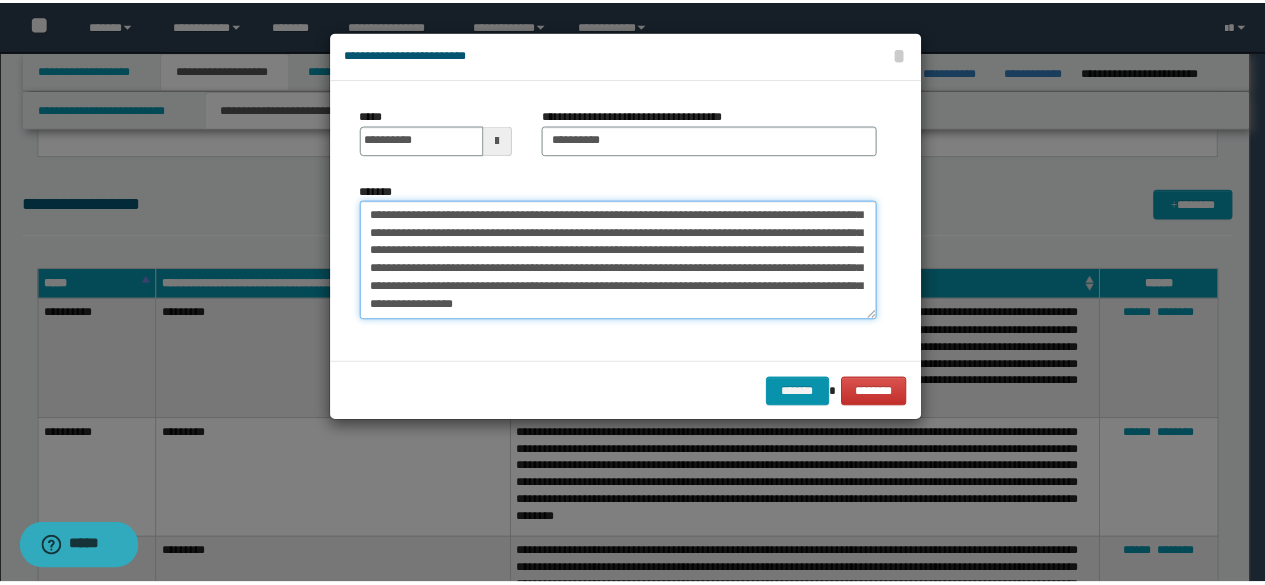 scroll, scrollTop: 126, scrollLeft: 0, axis: vertical 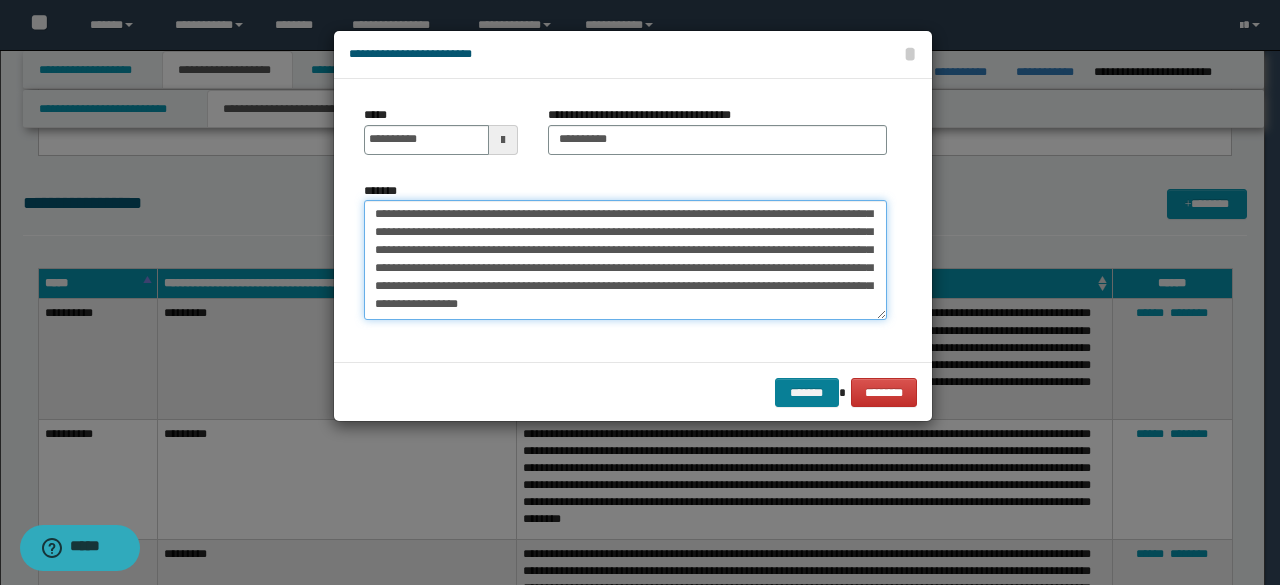 type on "**********" 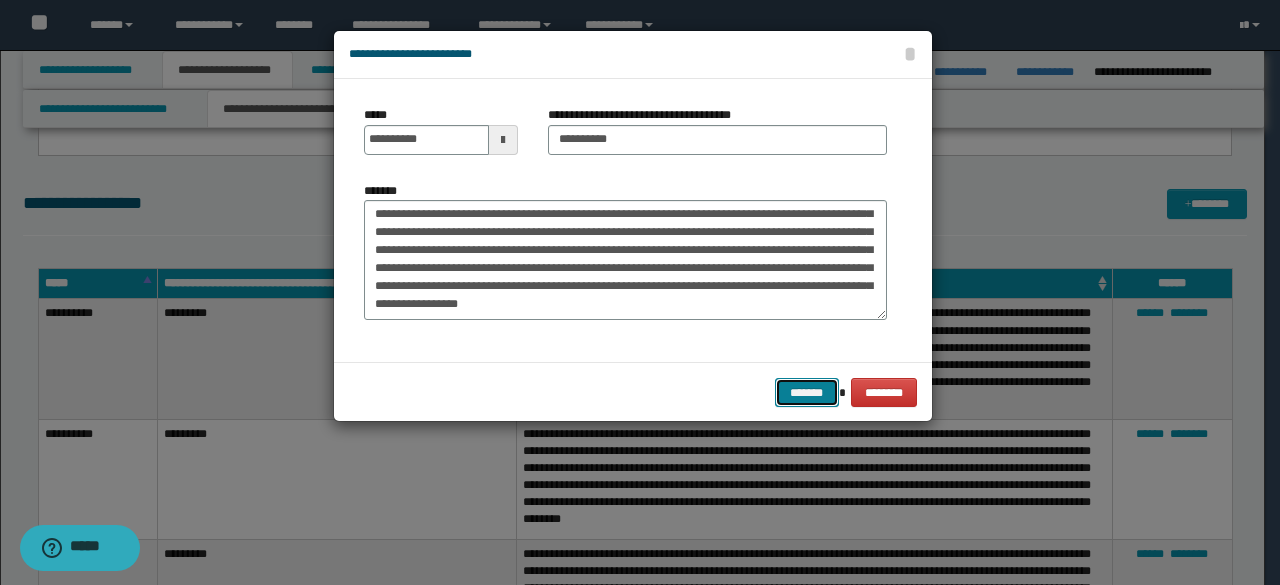 click on "*******" at bounding box center (807, 392) 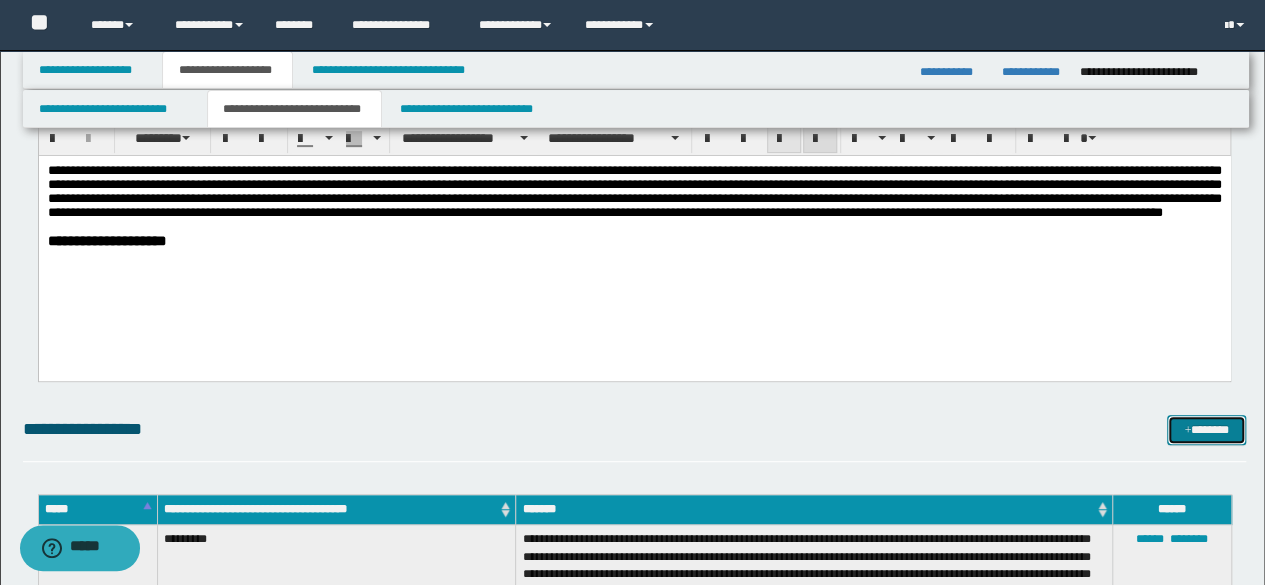 scroll, scrollTop: 0, scrollLeft: 0, axis: both 